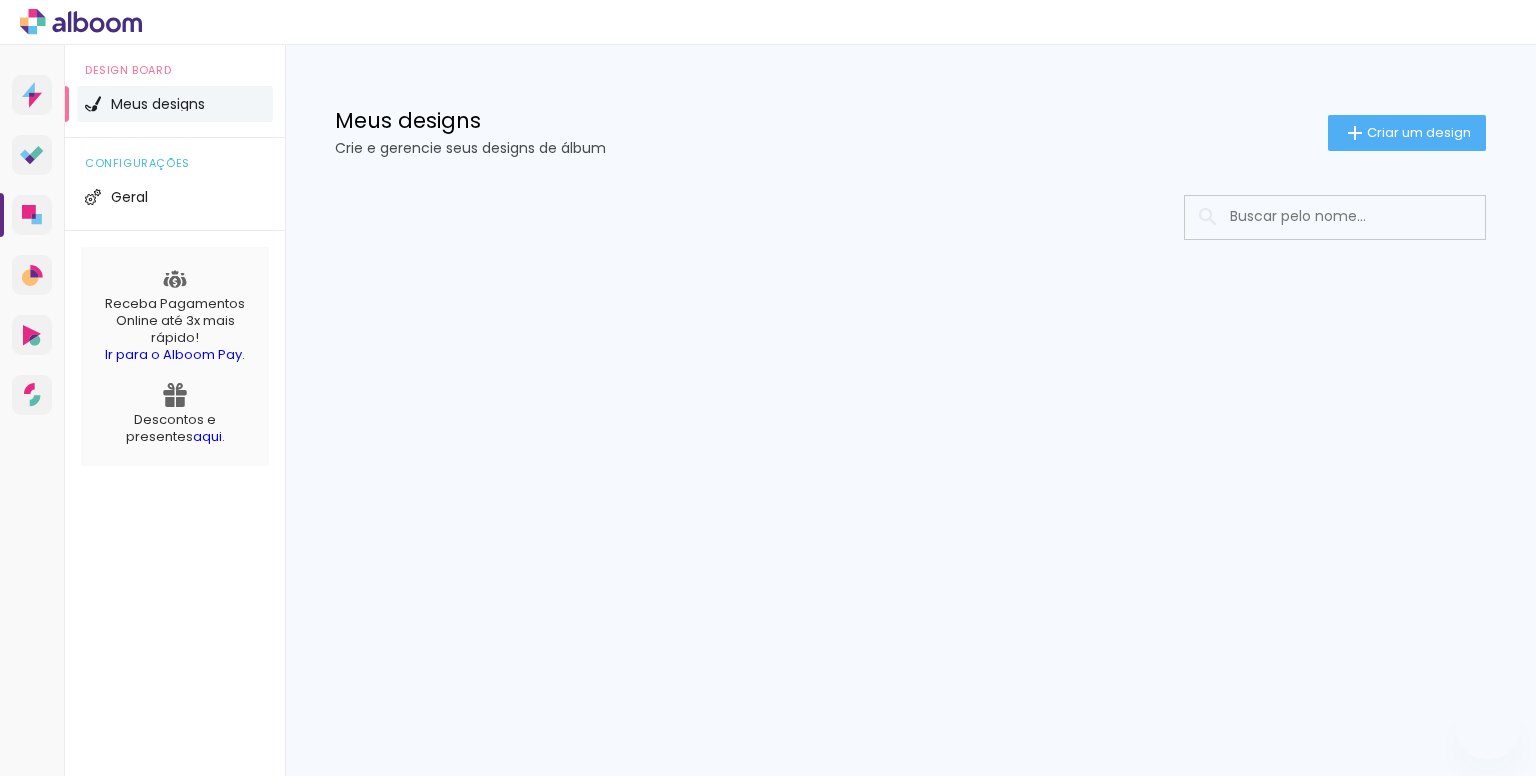 scroll, scrollTop: 0, scrollLeft: 0, axis: both 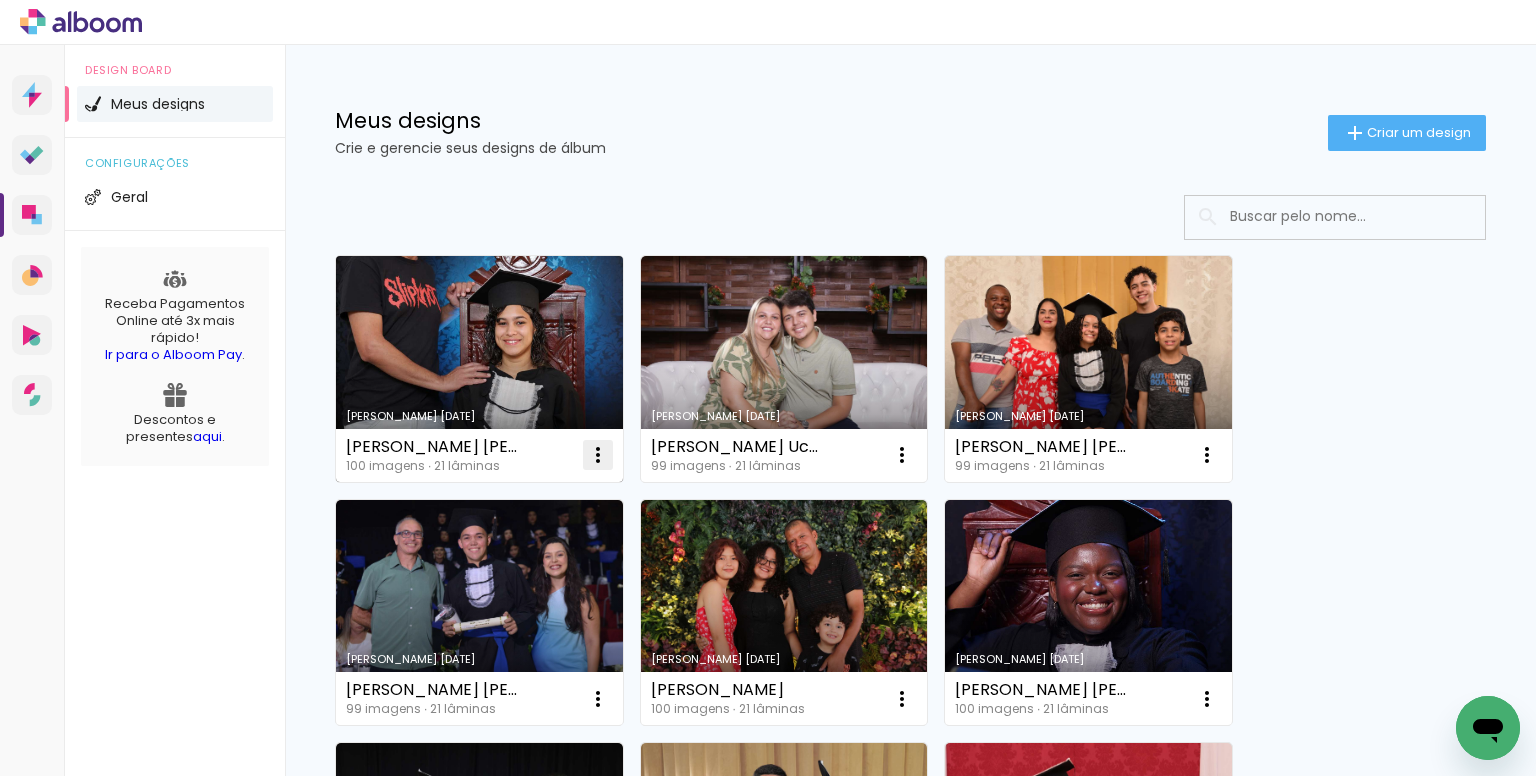 click at bounding box center [598, 455] 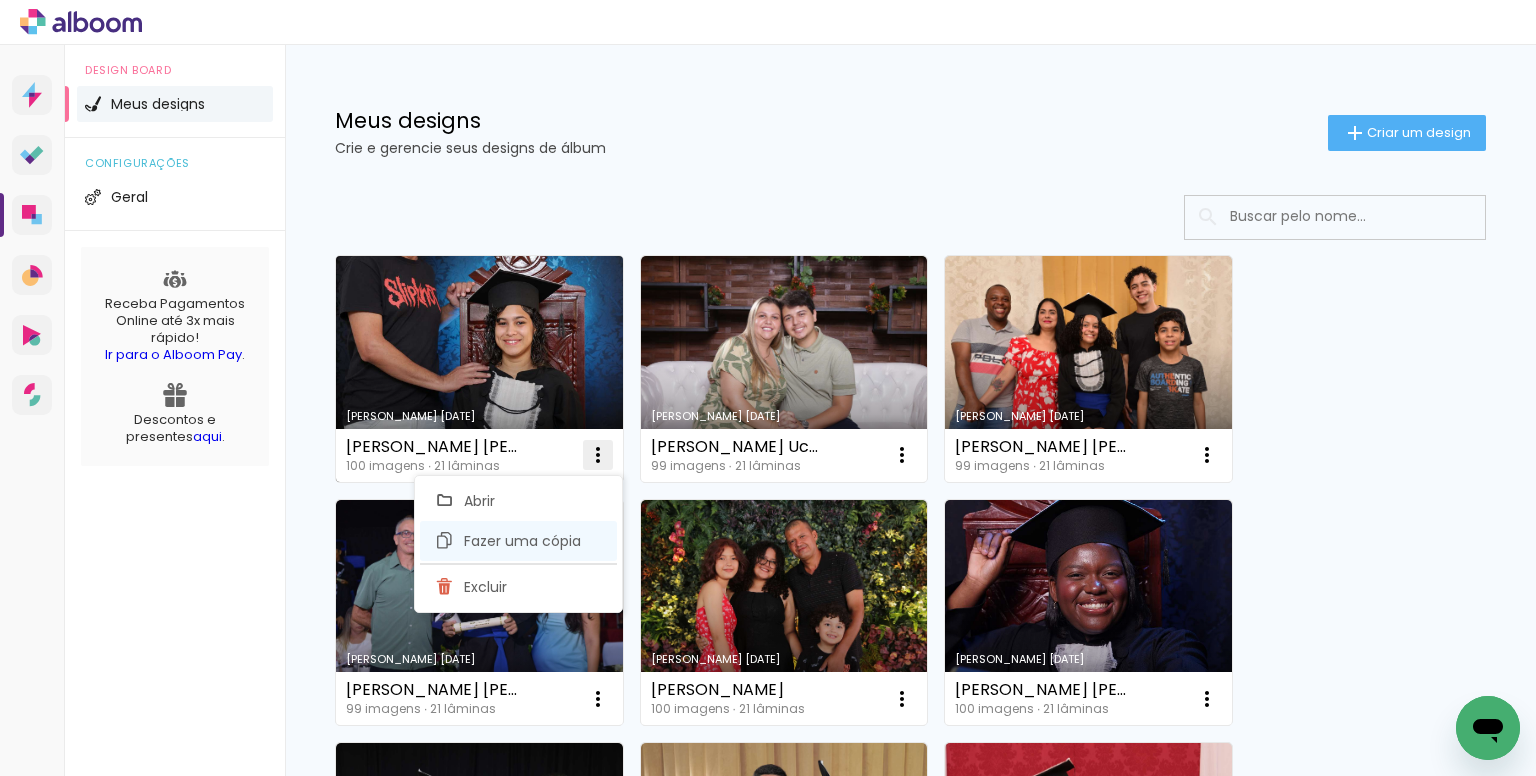 click on "Fazer uma cópia" 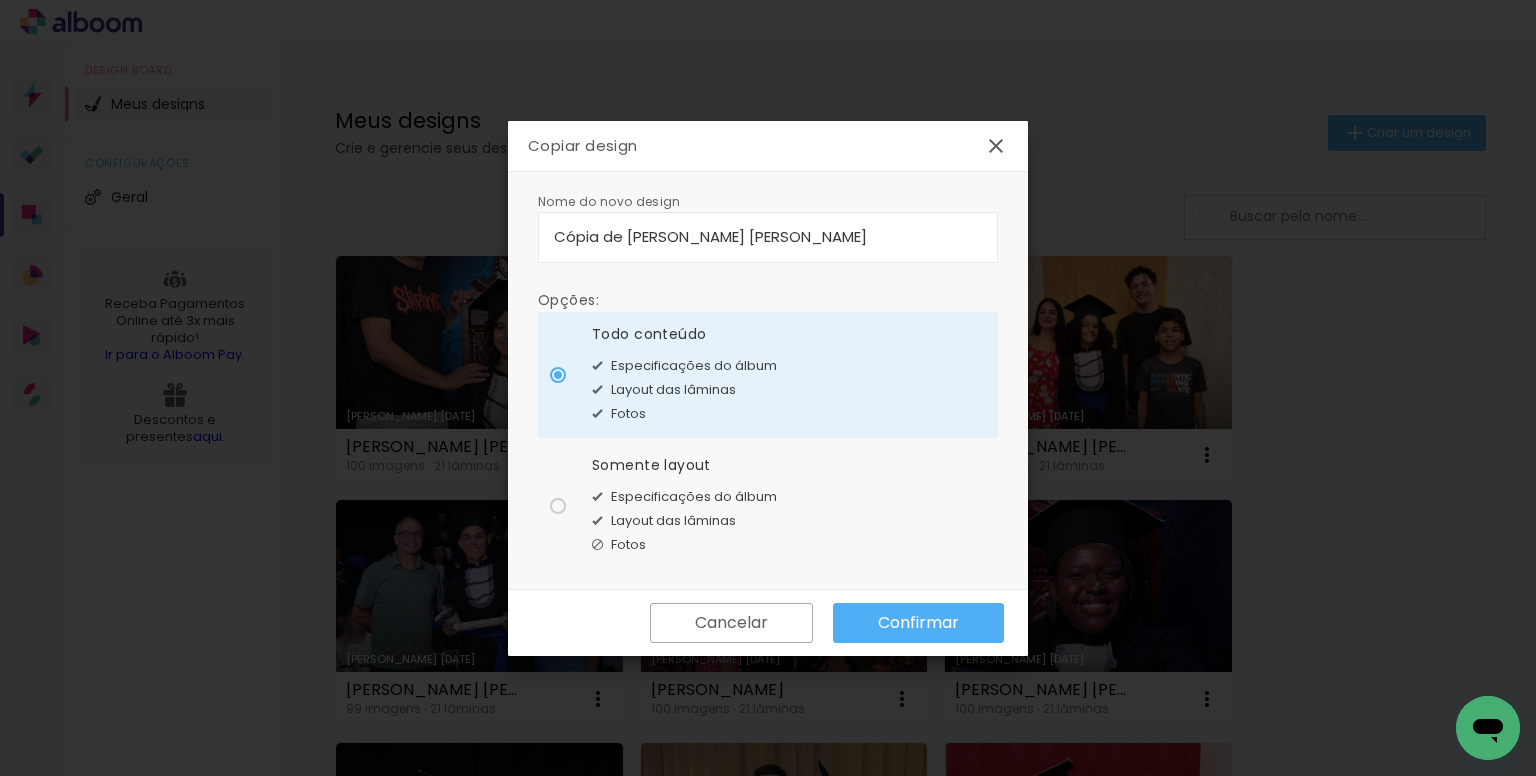 drag, startPoint x: 799, startPoint y: 229, endPoint x: 504, endPoint y: 234, distance: 295.04236 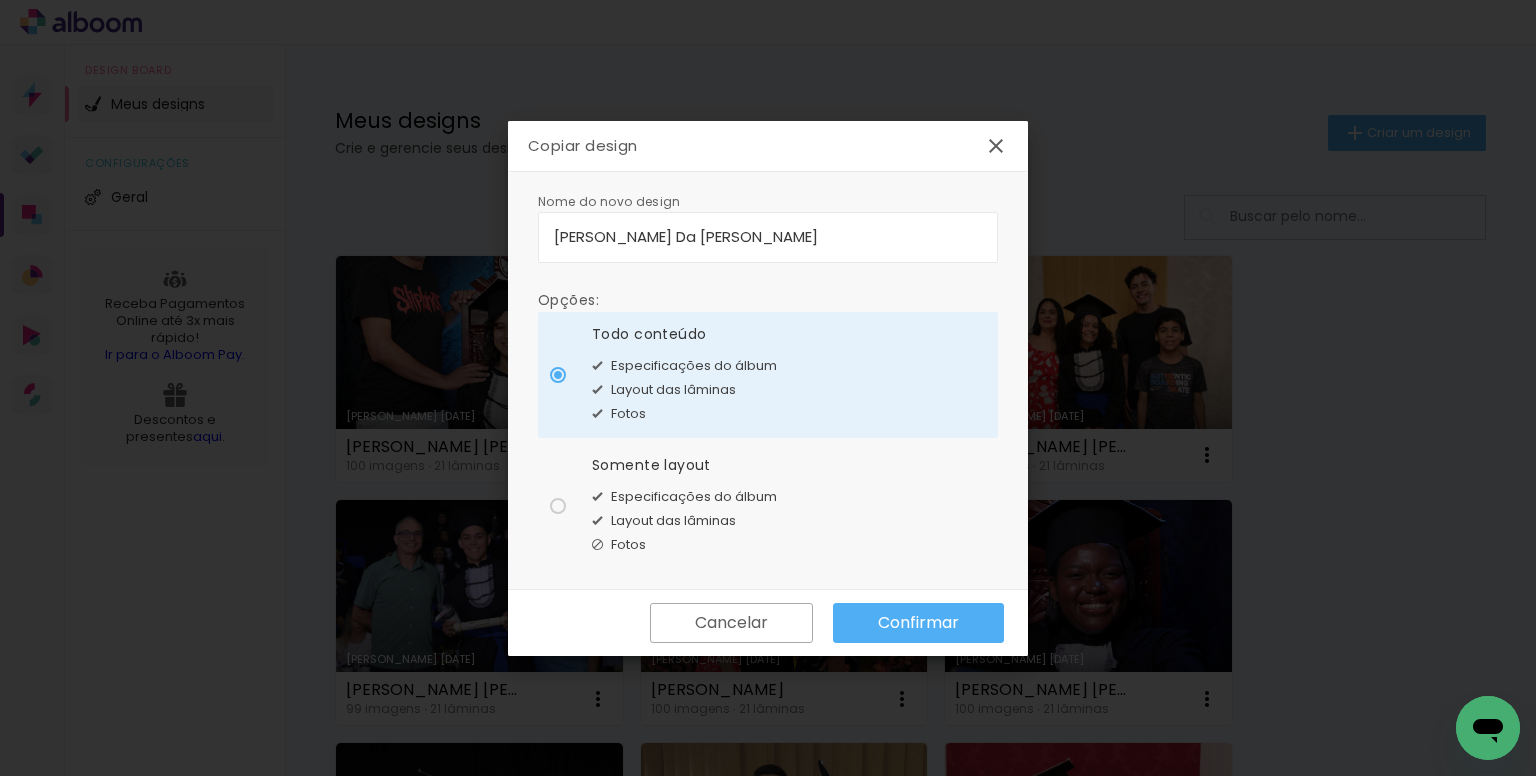 type on "[PERSON_NAME]" 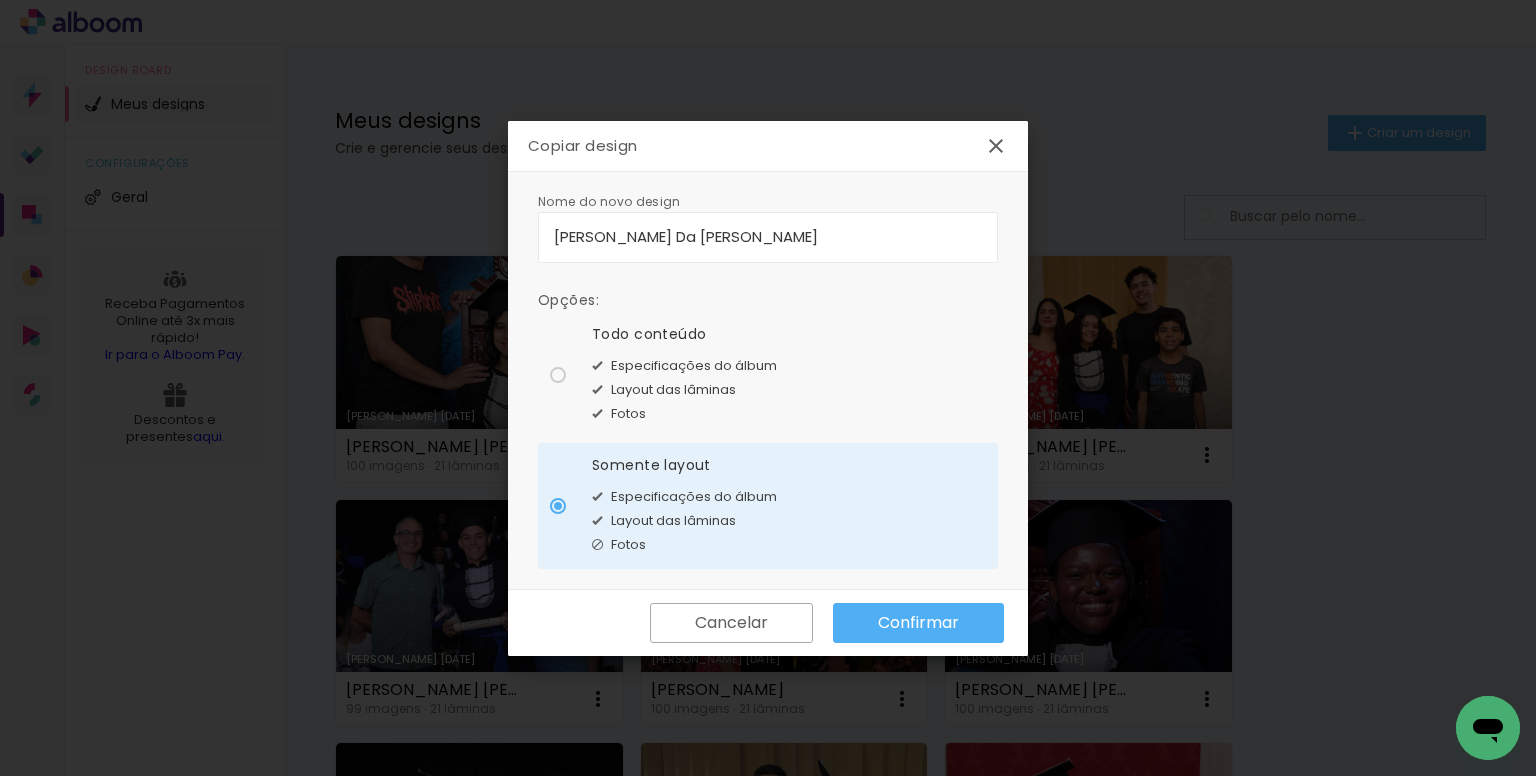 click on "Confirmar" at bounding box center [0, 0] 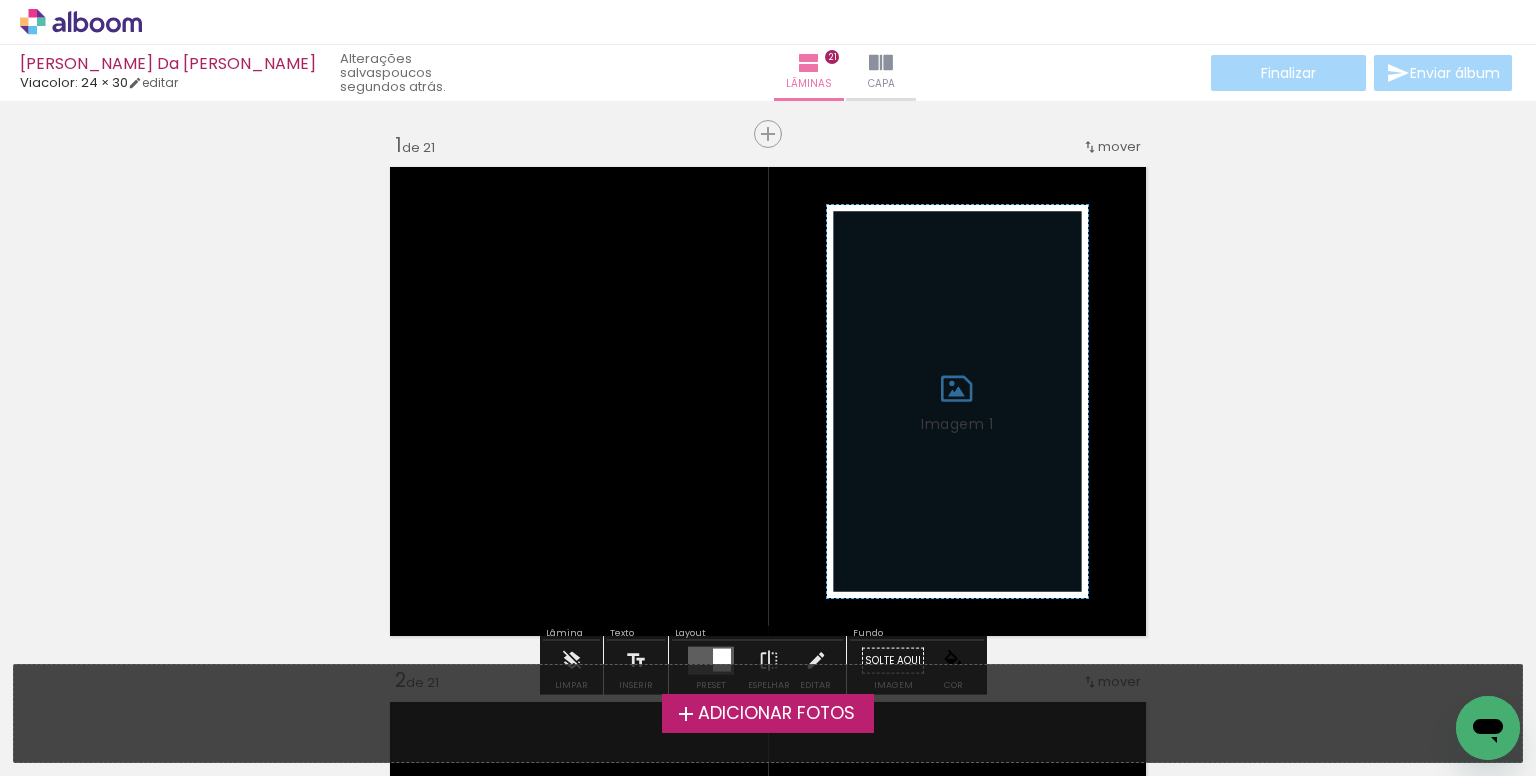 drag, startPoint x: 1010, startPoint y: 365, endPoint x: 993, endPoint y: 370, distance: 17.720045 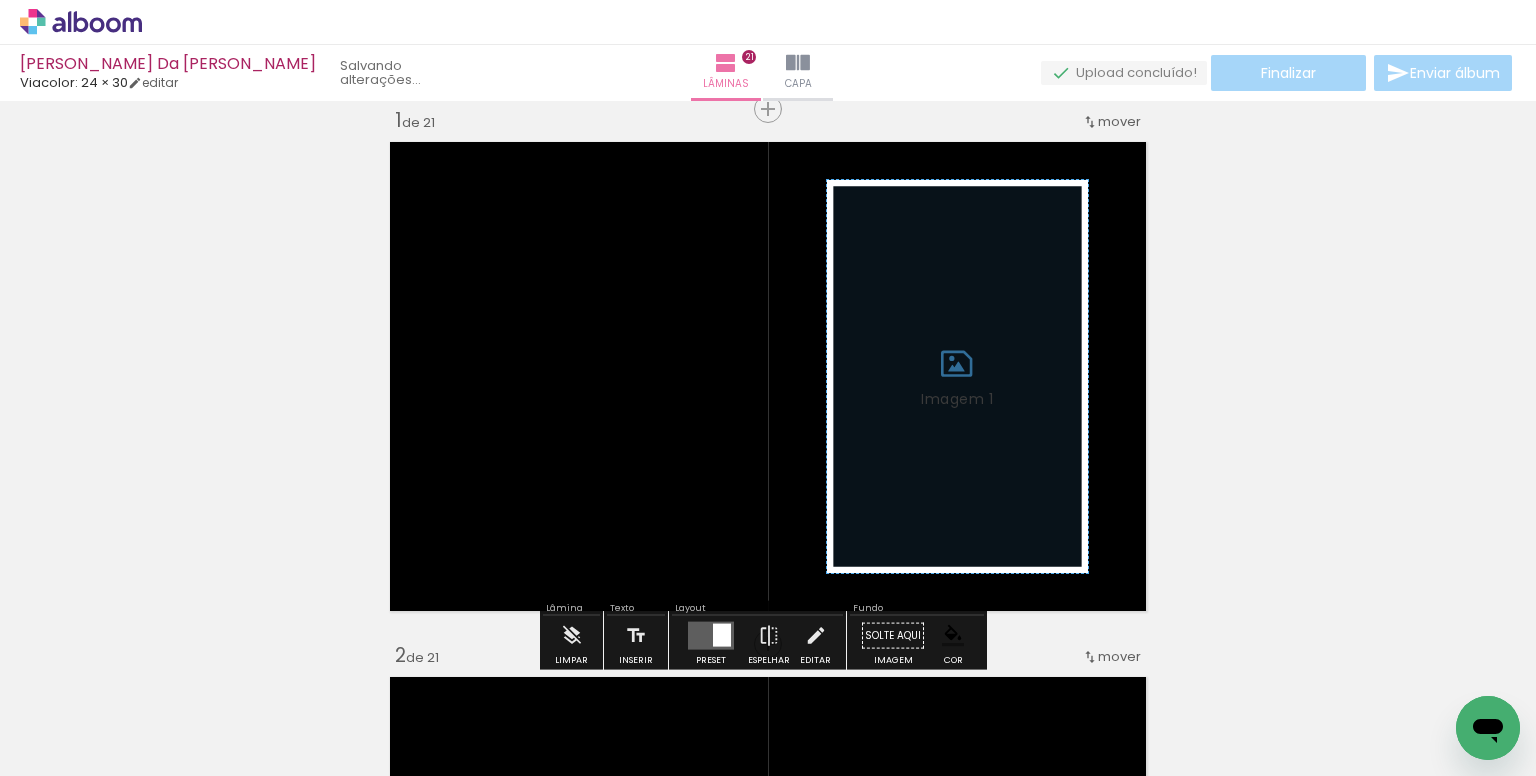 scroll, scrollTop: 25, scrollLeft: 0, axis: vertical 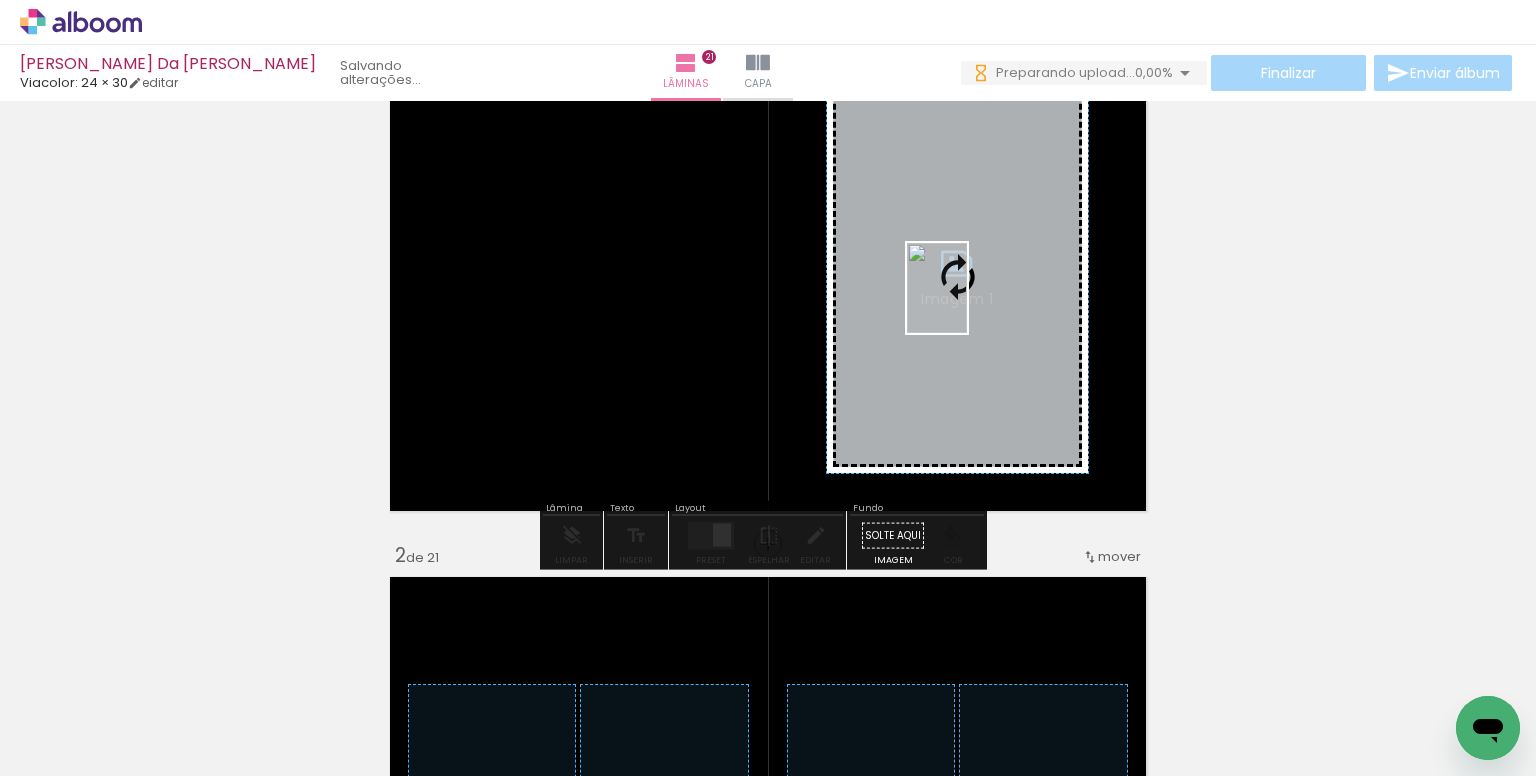 drag, startPoint x: 943, startPoint y: 457, endPoint x: 960, endPoint y: 291, distance: 166.86821 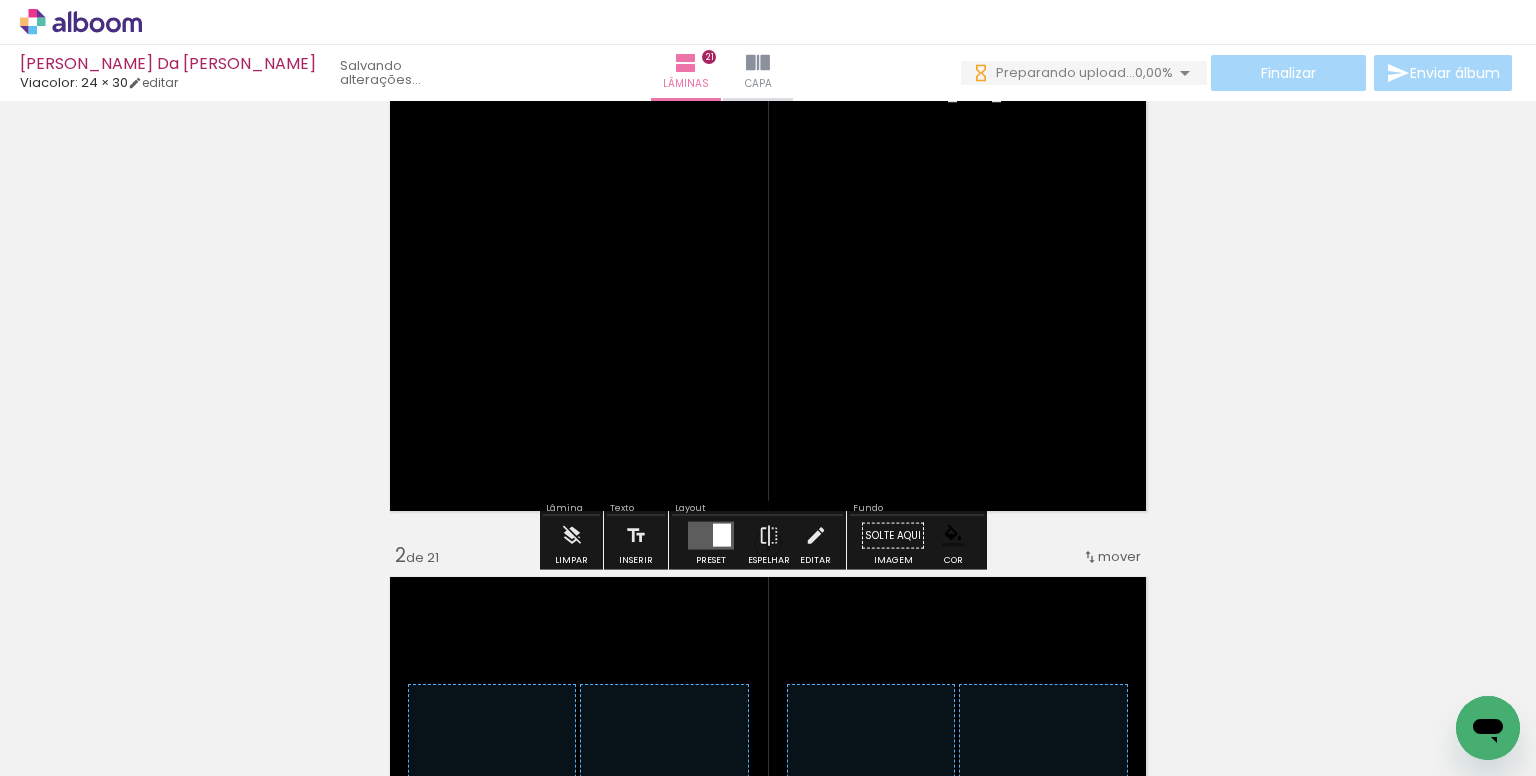 scroll, scrollTop: 0, scrollLeft: 0, axis: both 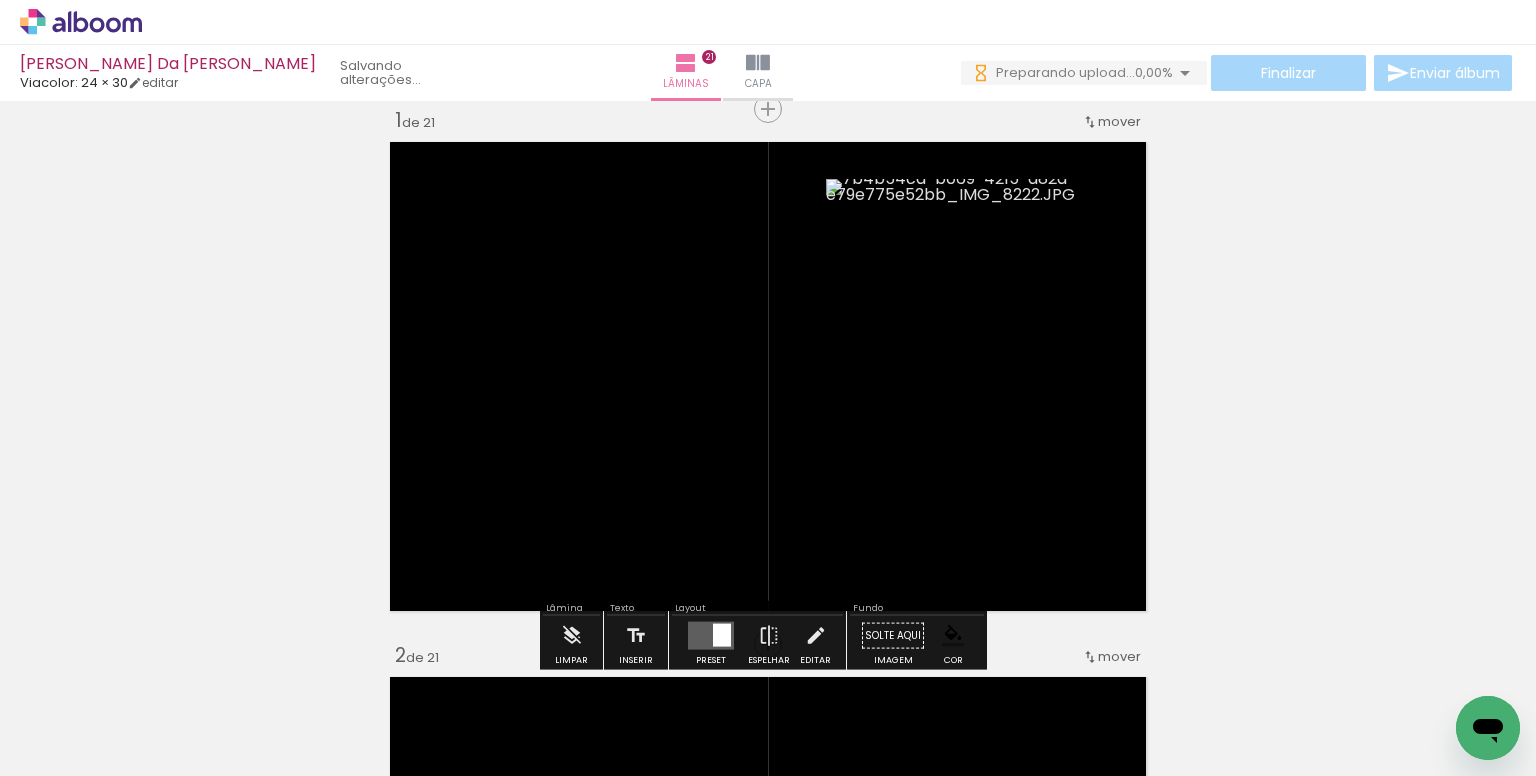 click at bounding box center [1030, 289] 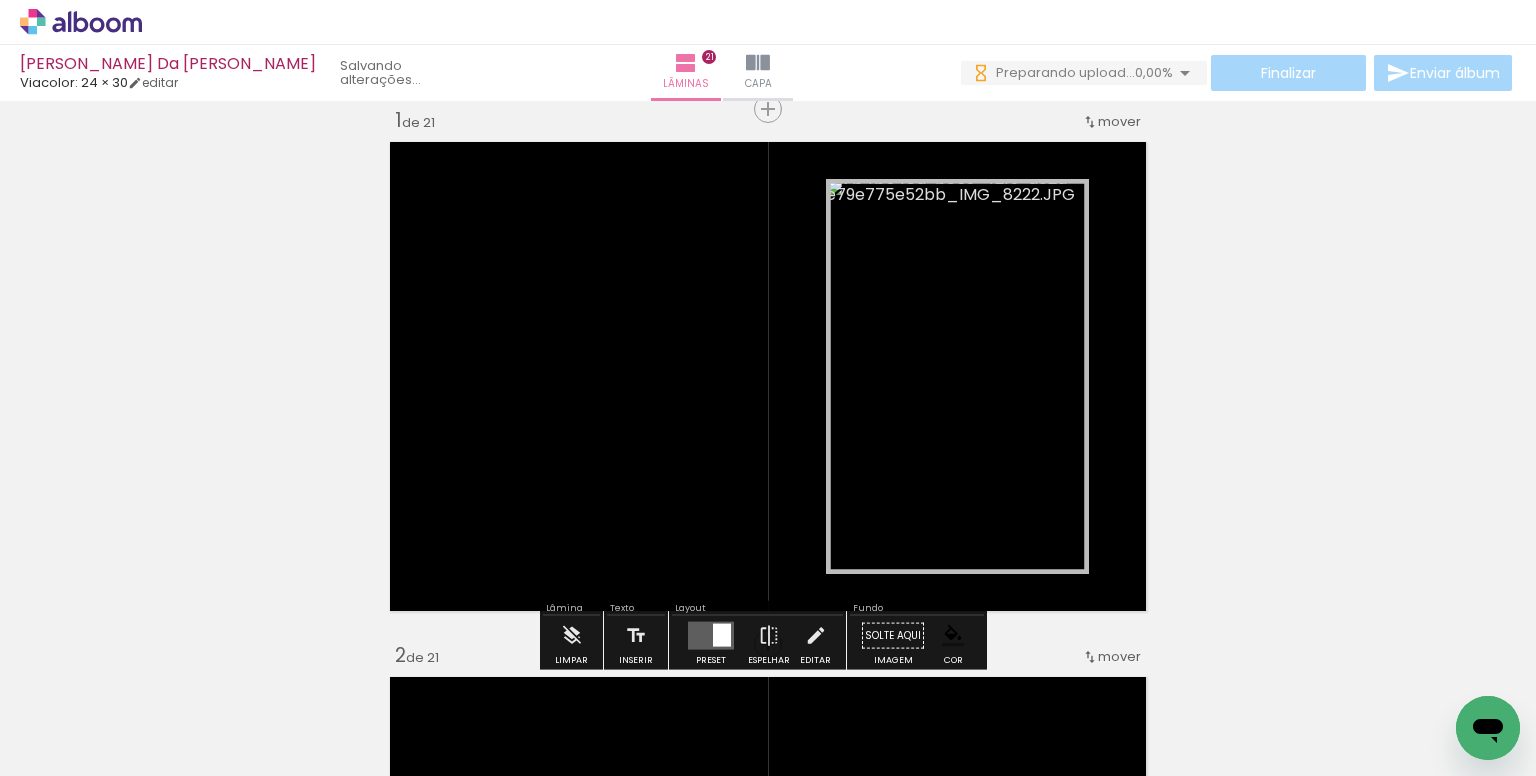 click on "Todas as fotos" at bounding box center [56, 715] 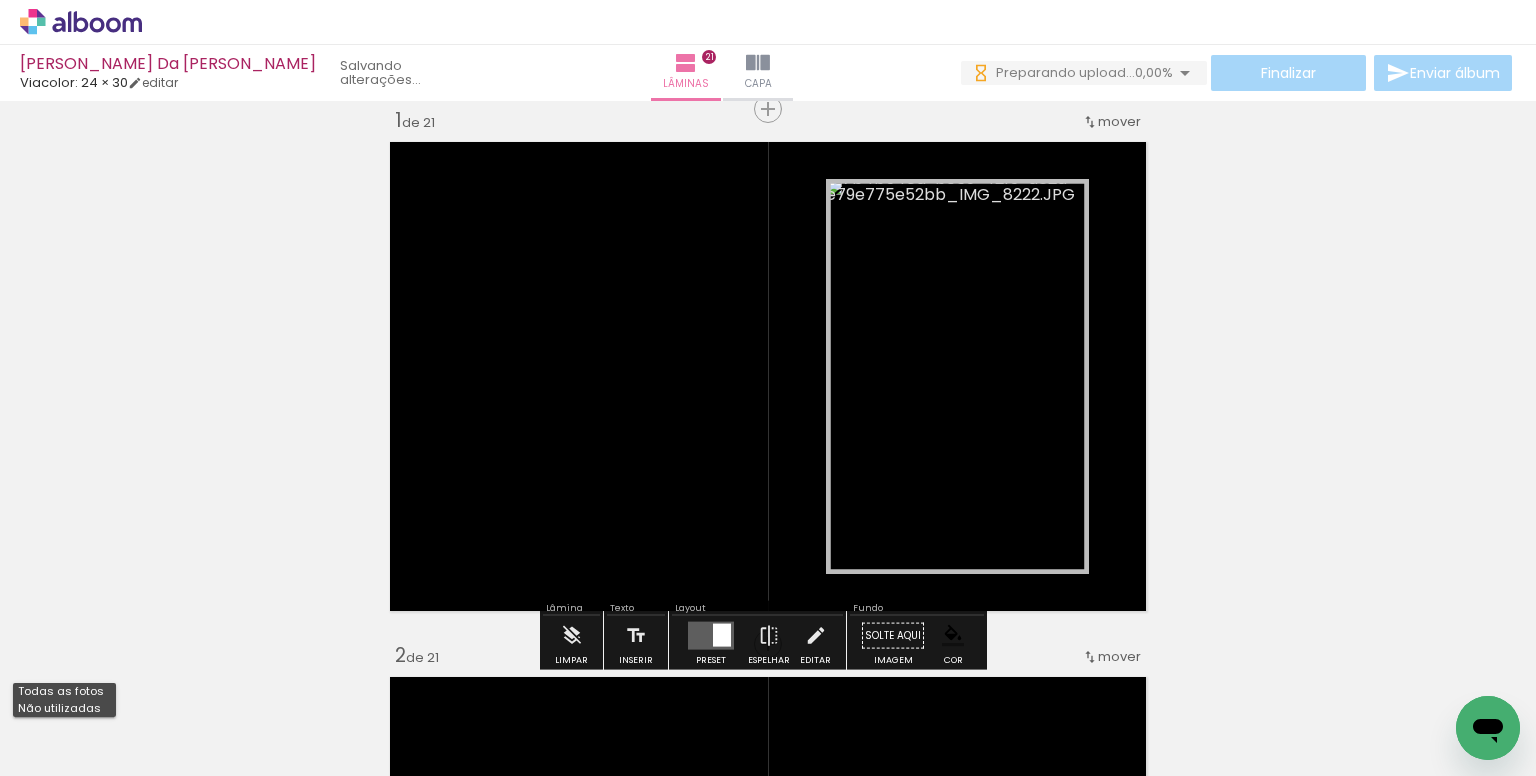 click on "Não utilizadas" at bounding box center [0, 0] 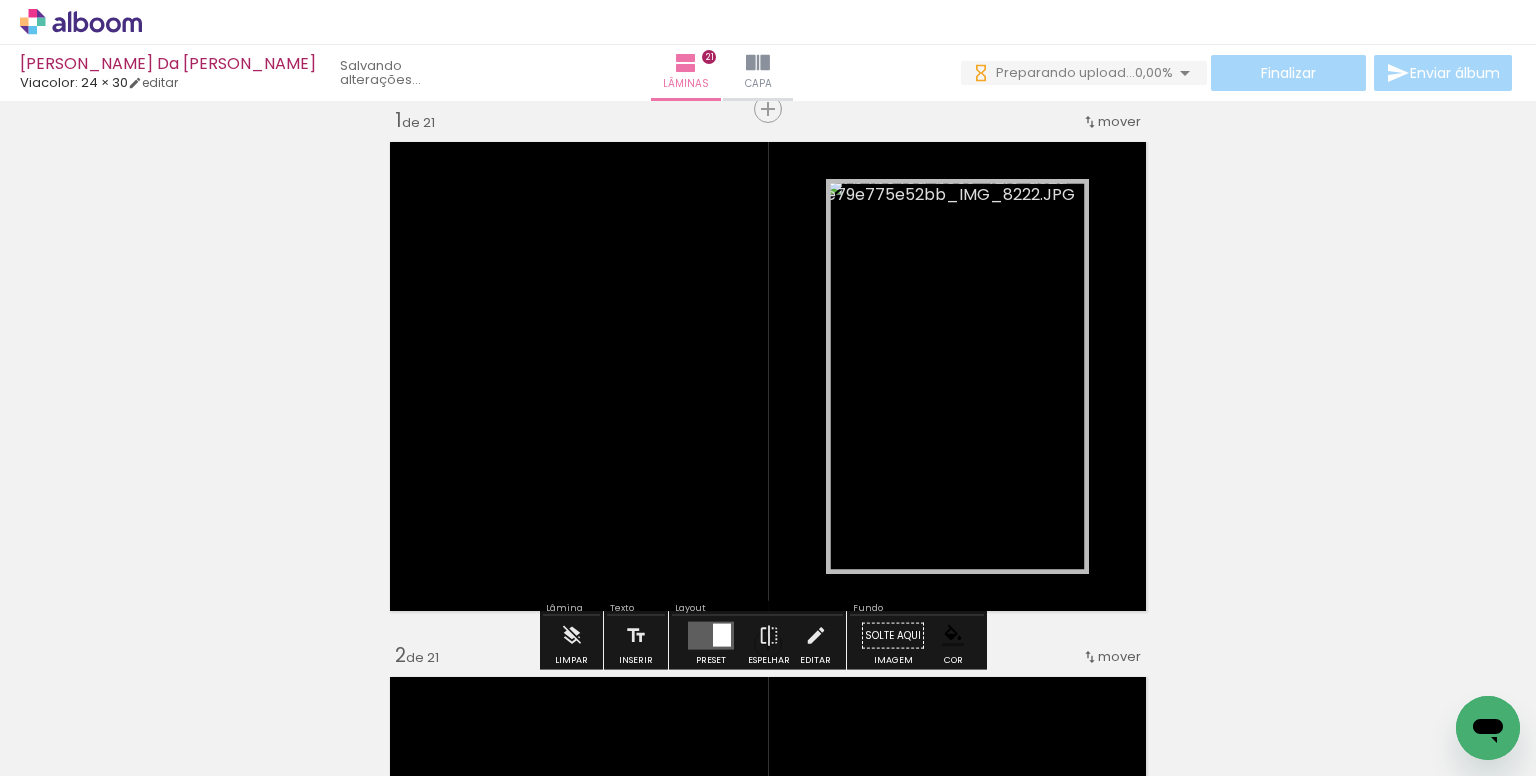scroll, scrollTop: 0, scrollLeft: 0, axis: both 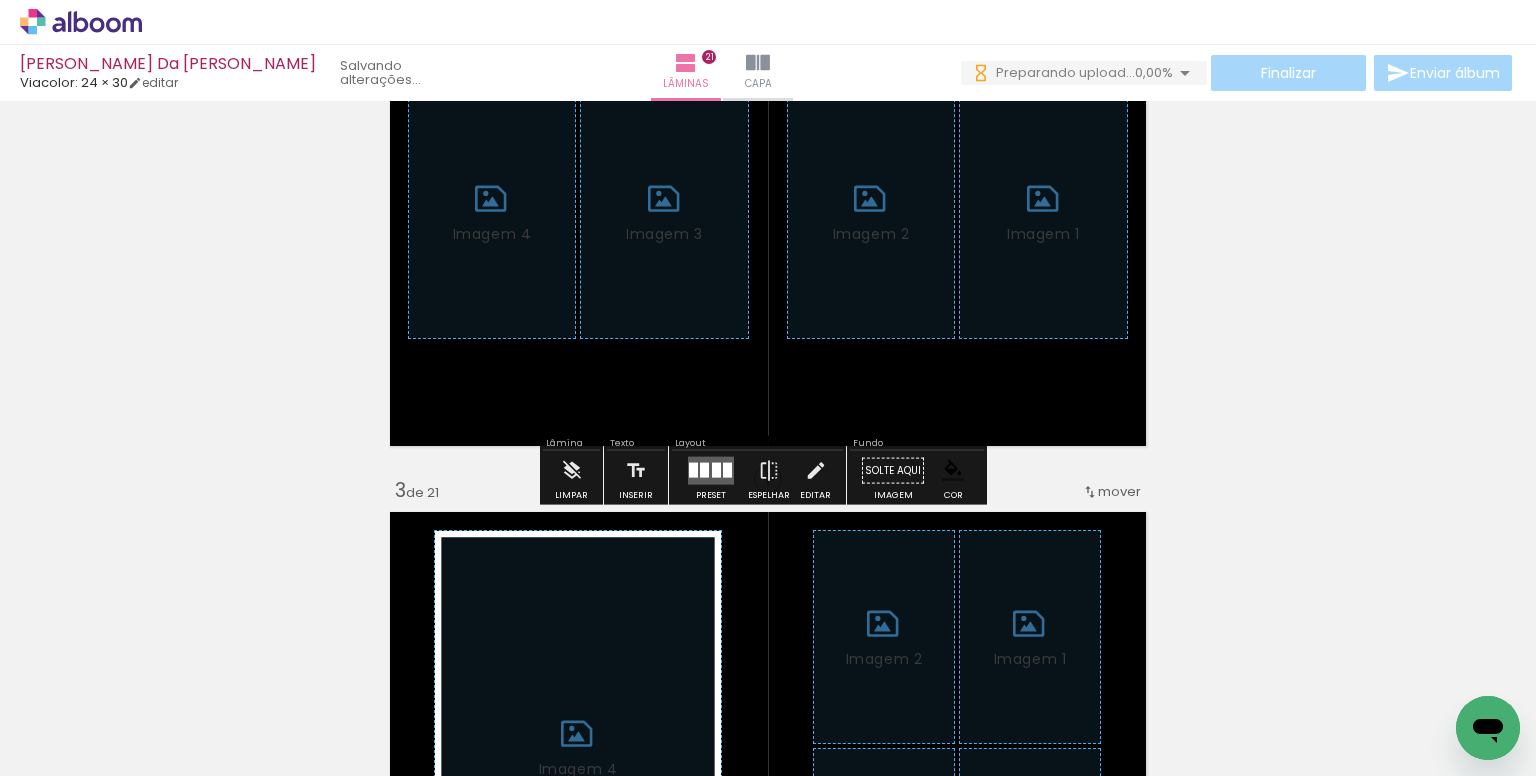 click at bounding box center (572, 471) 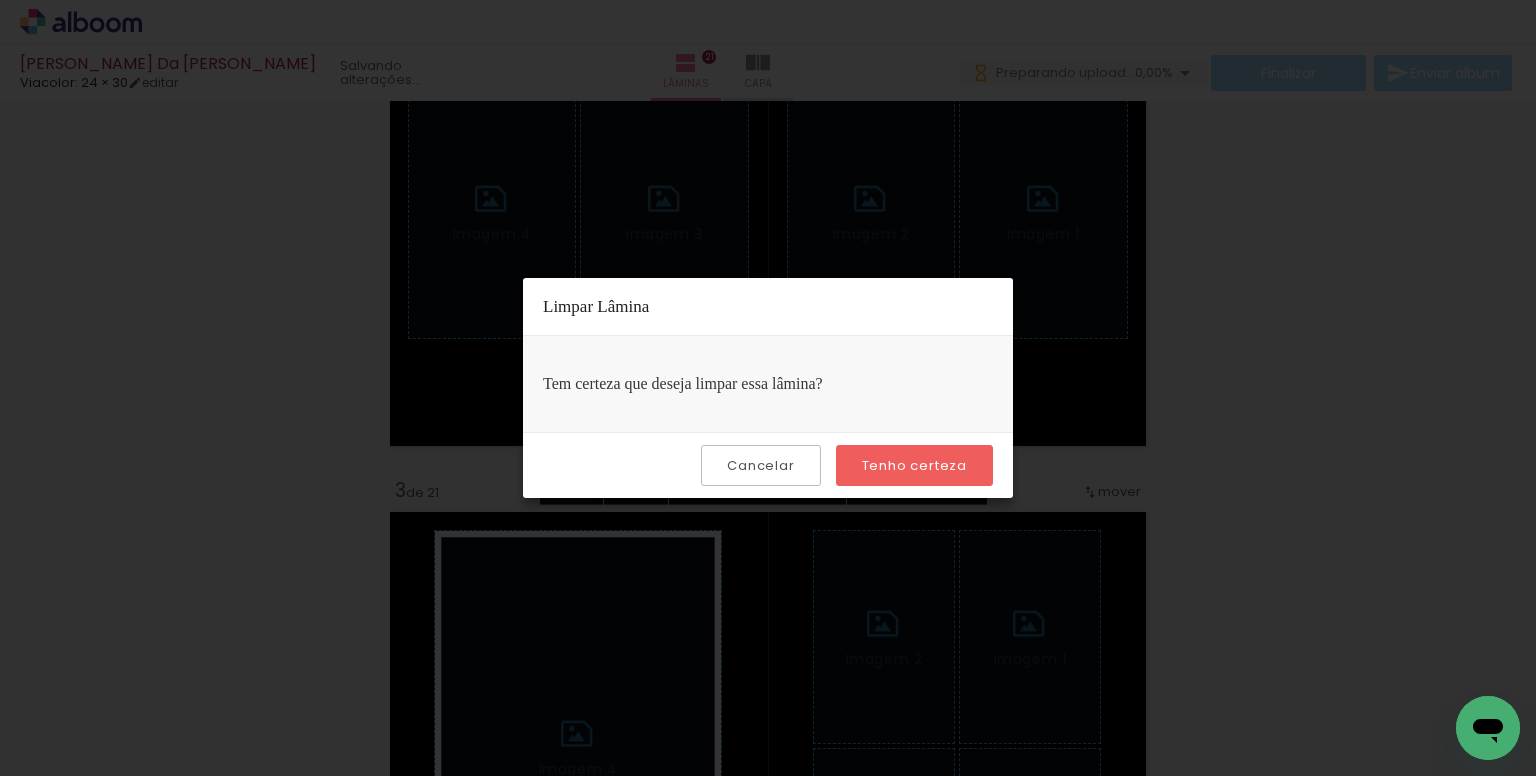 click on "Tenho certeza" at bounding box center (914, 465) 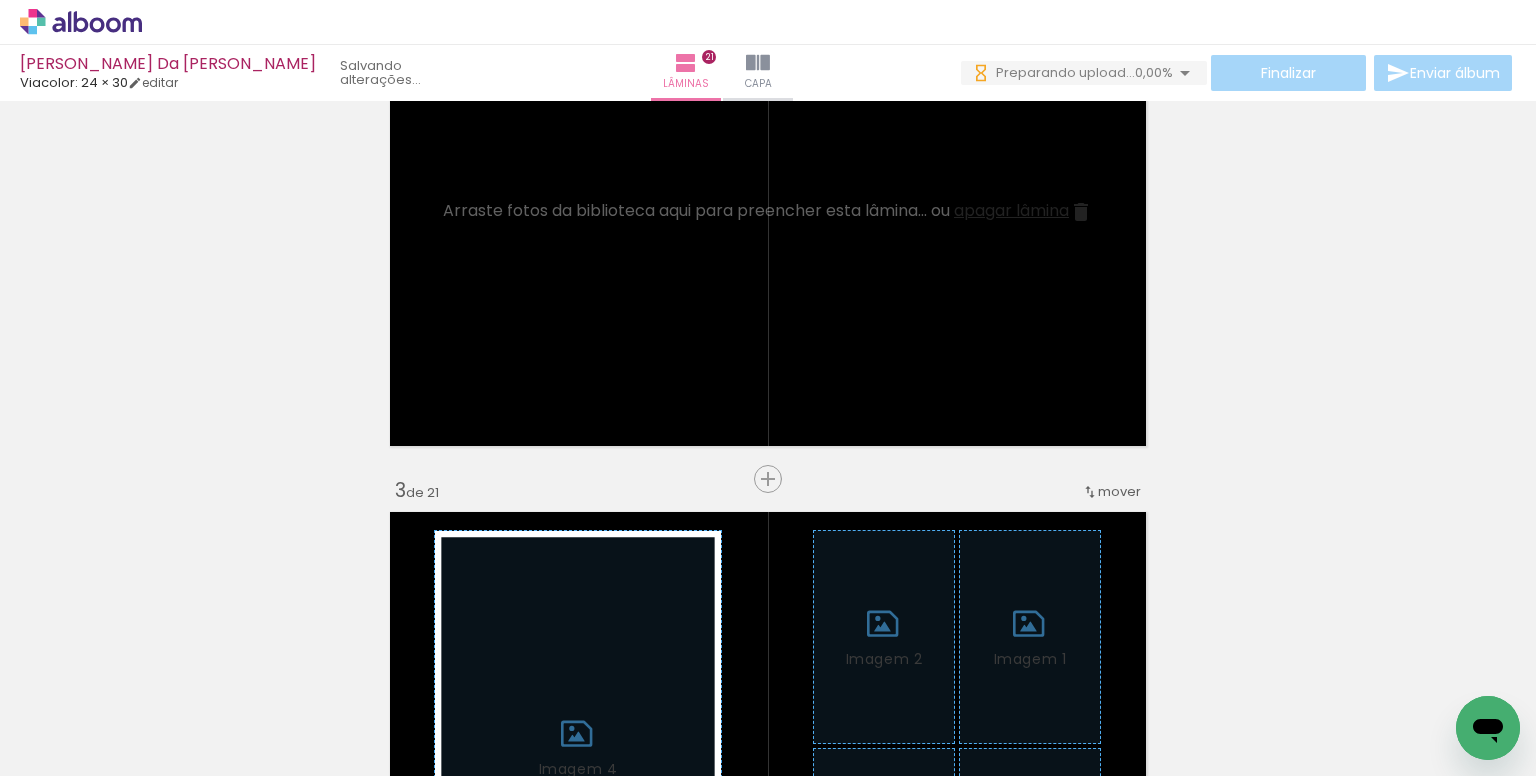 scroll, scrollTop: 0, scrollLeft: 0, axis: both 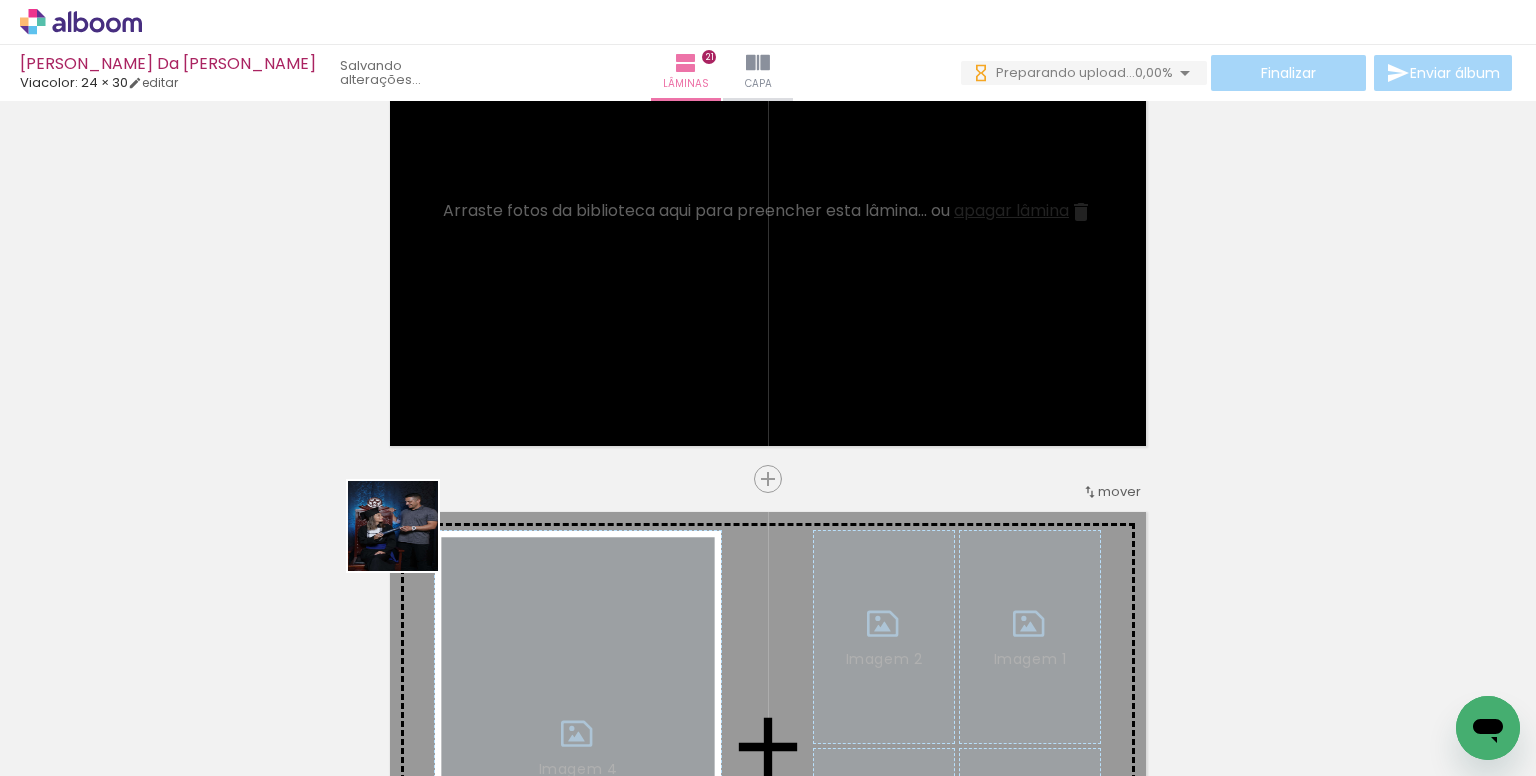 drag, startPoint x: 408, startPoint y: 541, endPoint x: 507, endPoint y: 458, distance: 129.18979 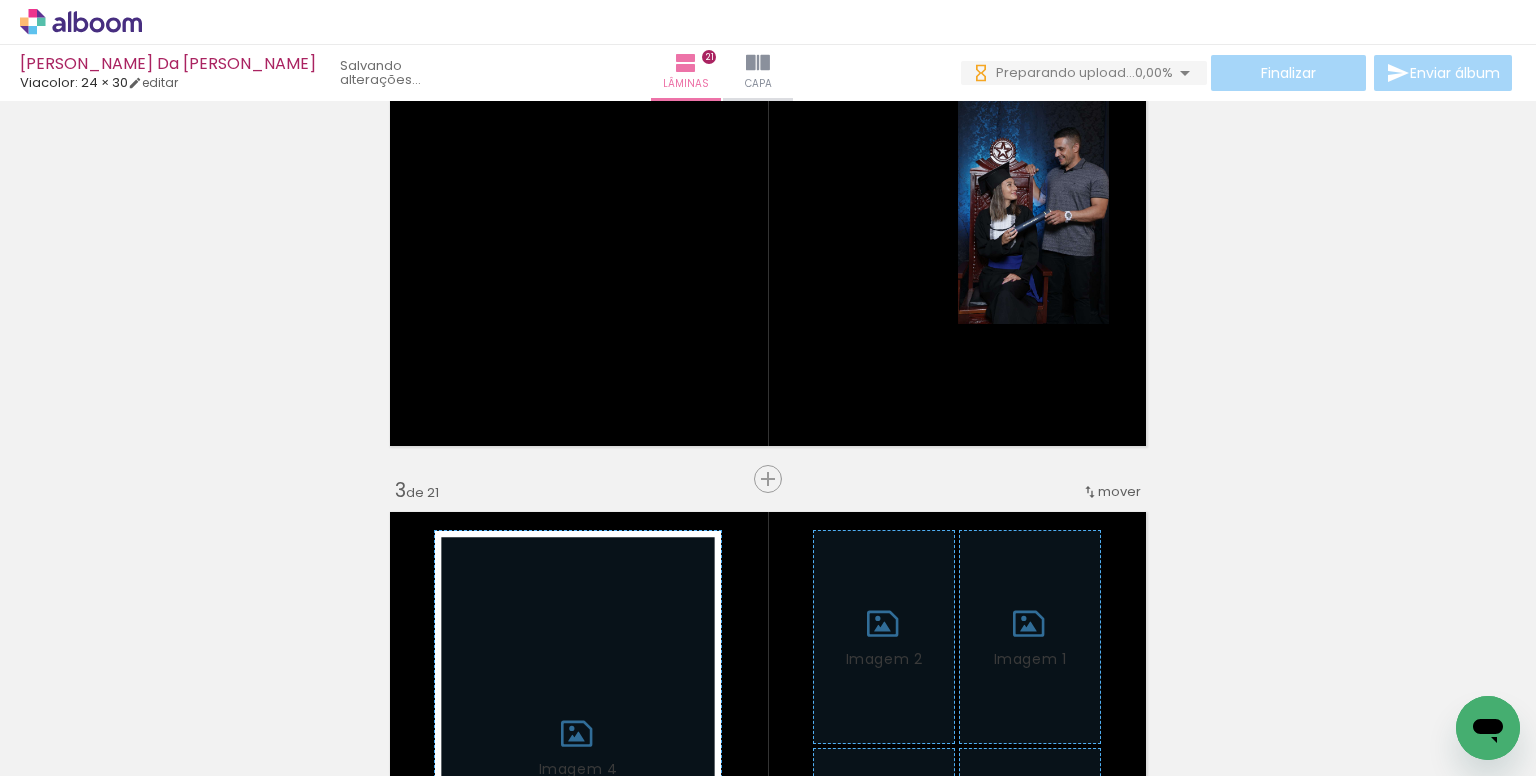 scroll, scrollTop: 0, scrollLeft: 0, axis: both 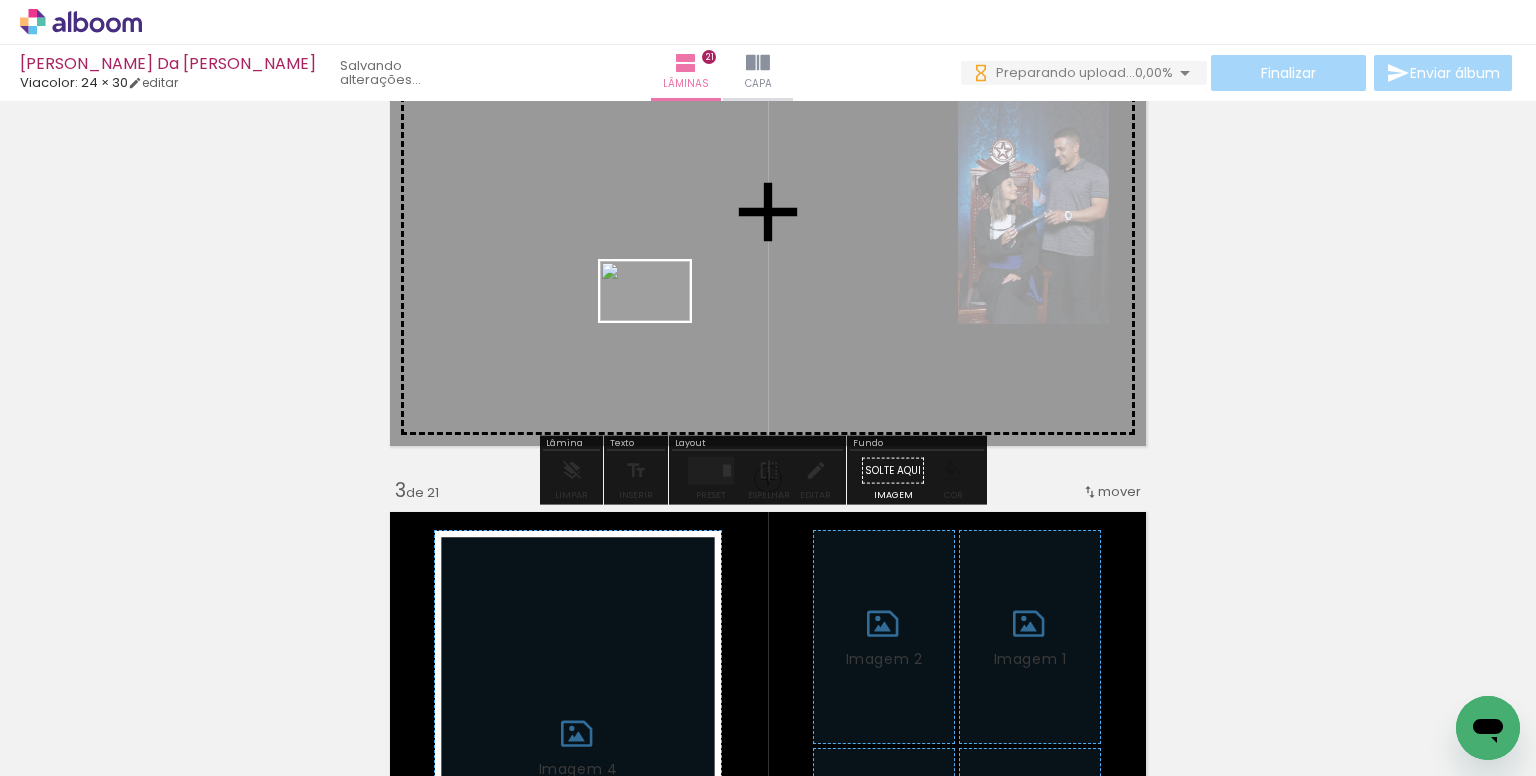 drag, startPoint x: 453, startPoint y: 617, endPoint x: 819, endPoint y: 456, distance: 399.84622 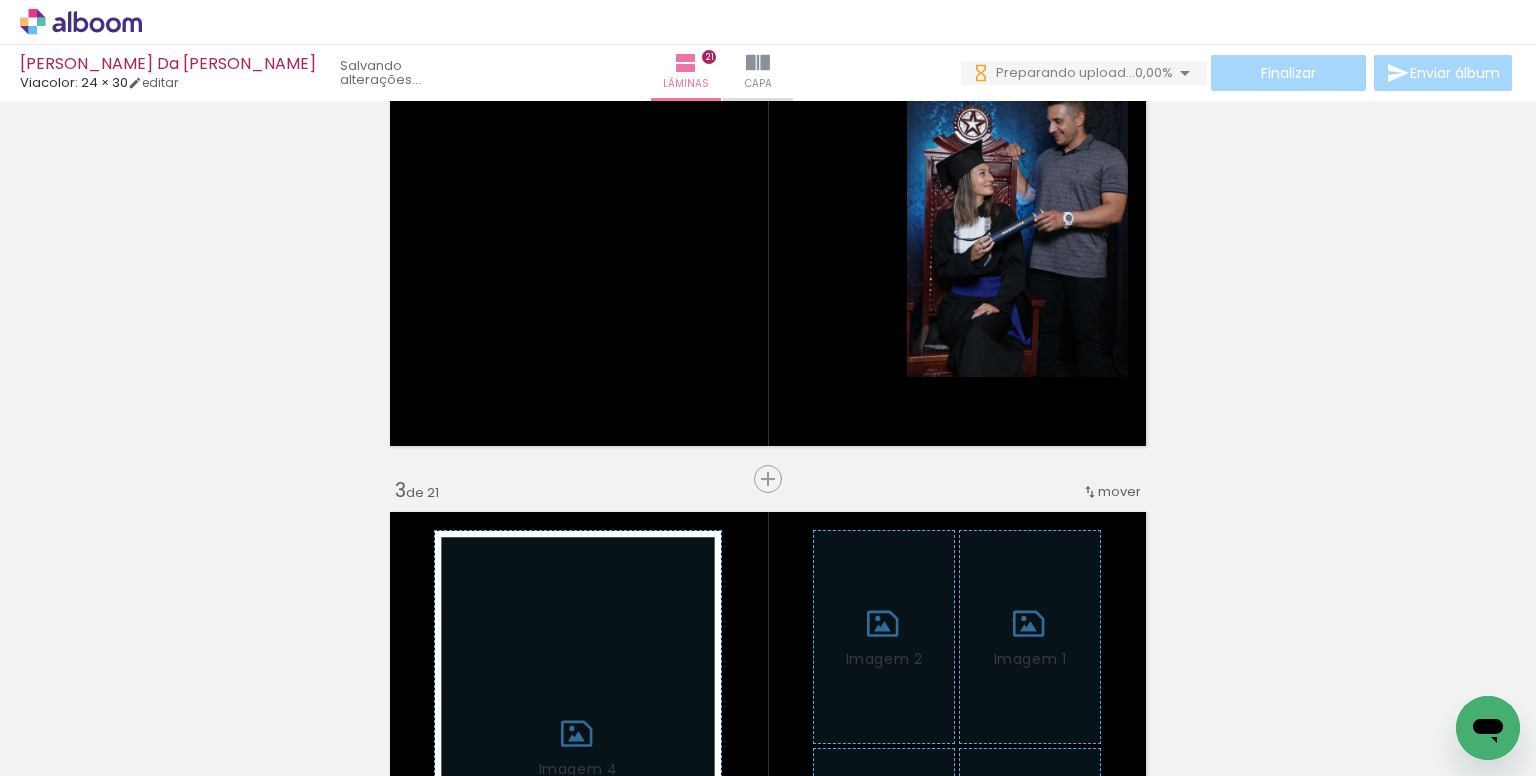 scroll, scrollTop: 0, scrollLeft: 0, axis: both 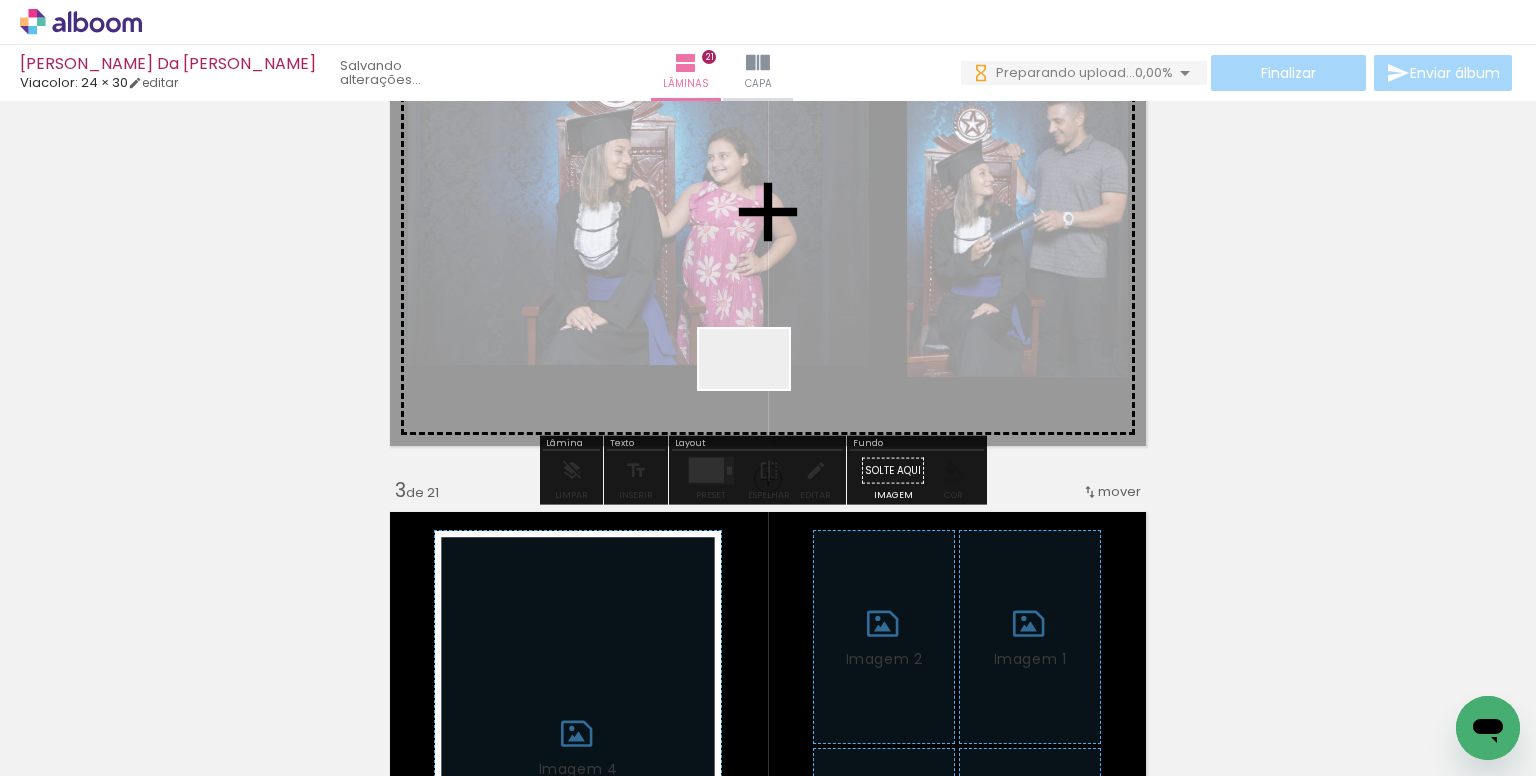 drag, startPoint x: 724, startPoint y: 584, endPoint x: 748, endPoint y: 402, distance: 183.57559 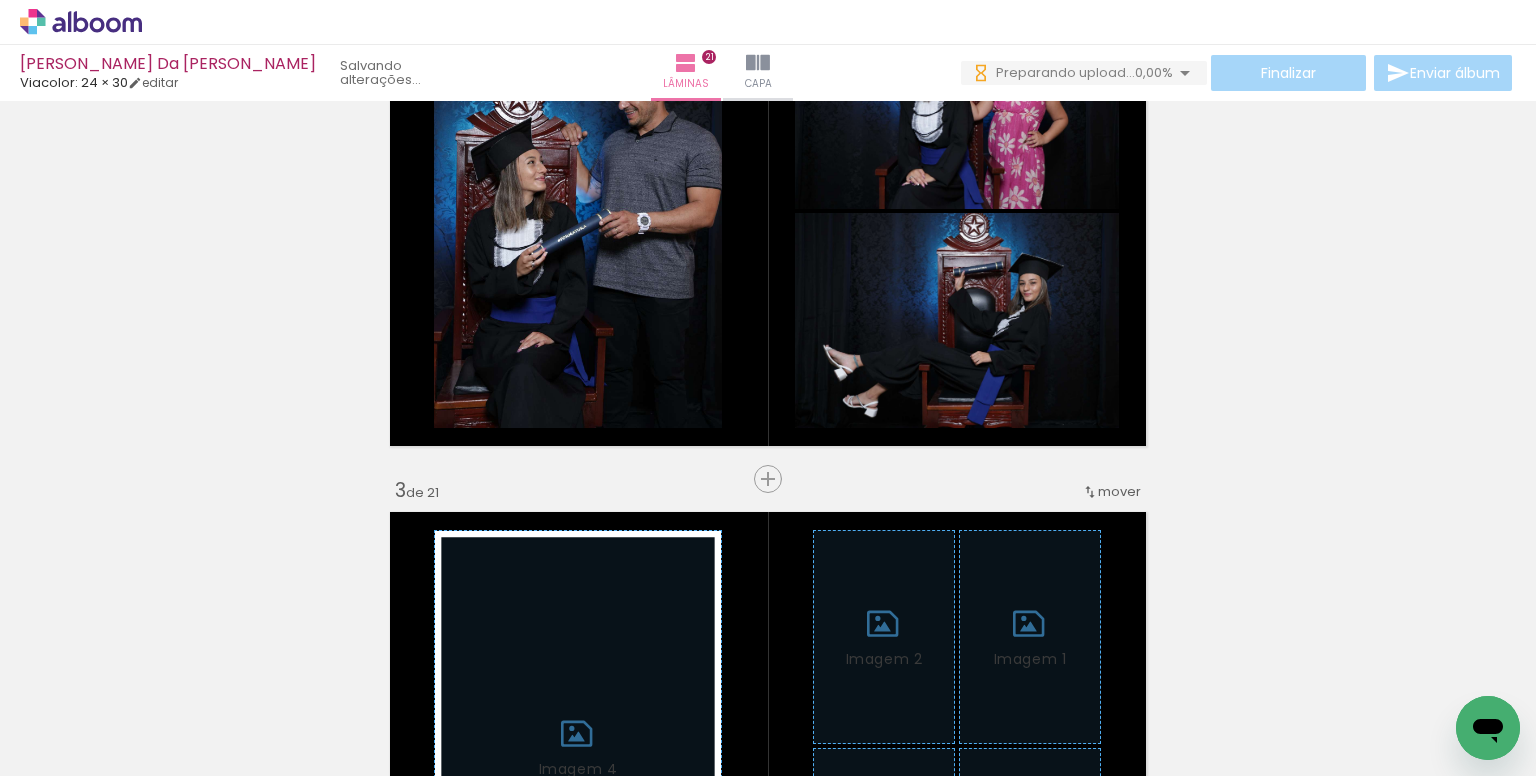 scroll 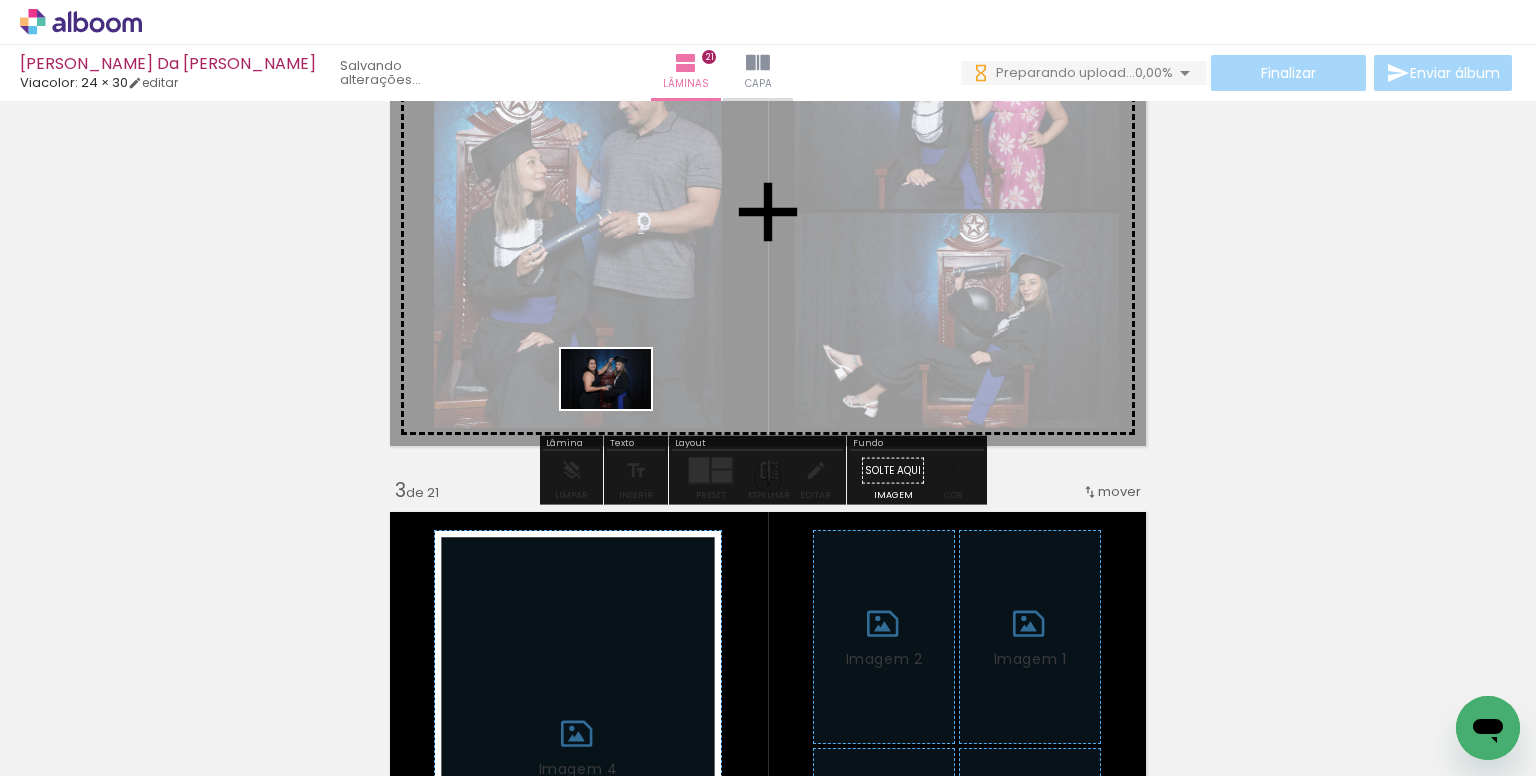 drag, startPoint x: 342, startPoint y: 708, endPoint x: 665, endPoint y: 347, distance: 484.40686 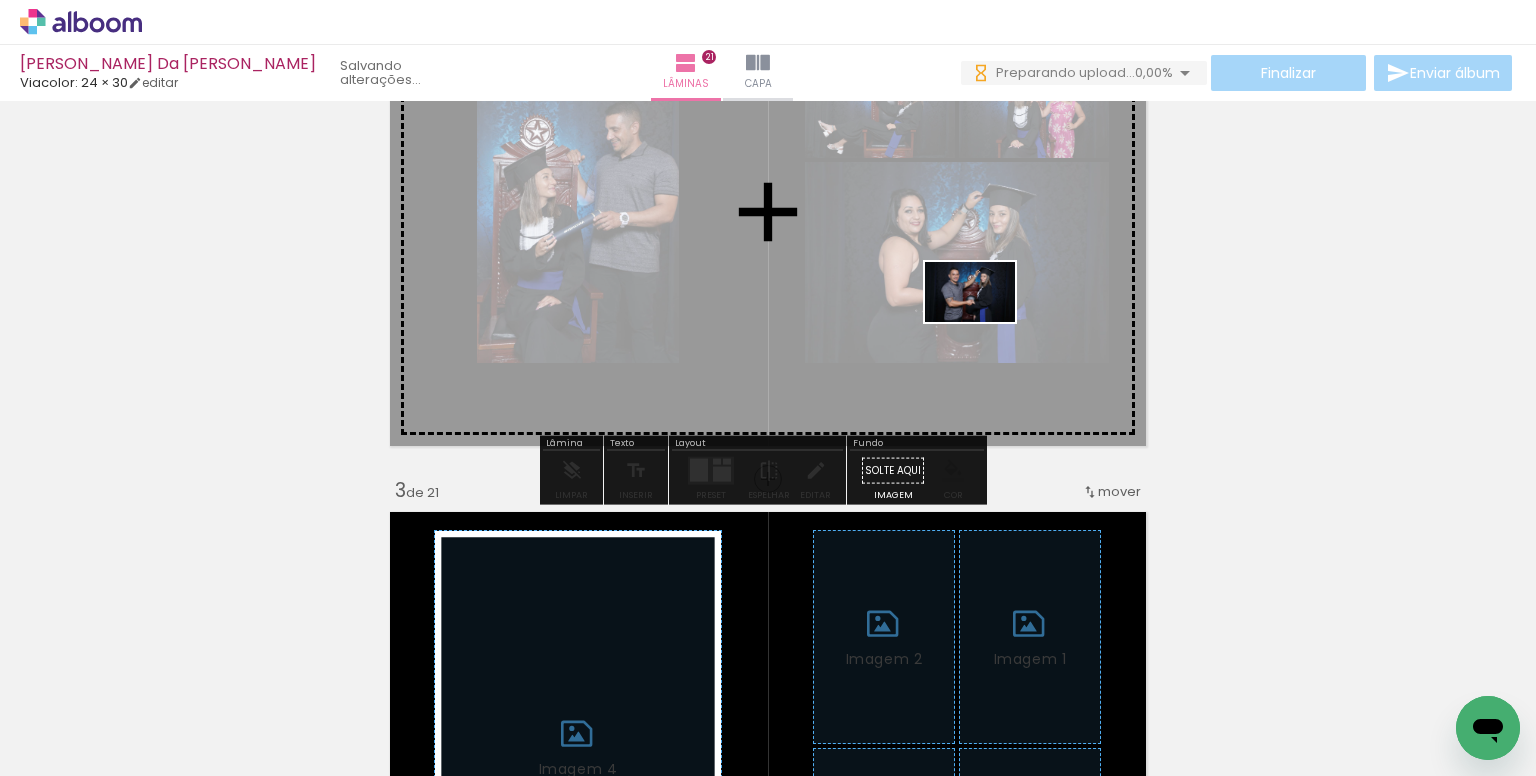 drag, startPoint x: 1063, startPoint y: 585, endPoint x: 985, endPoint y: 322, distance: 274.3228 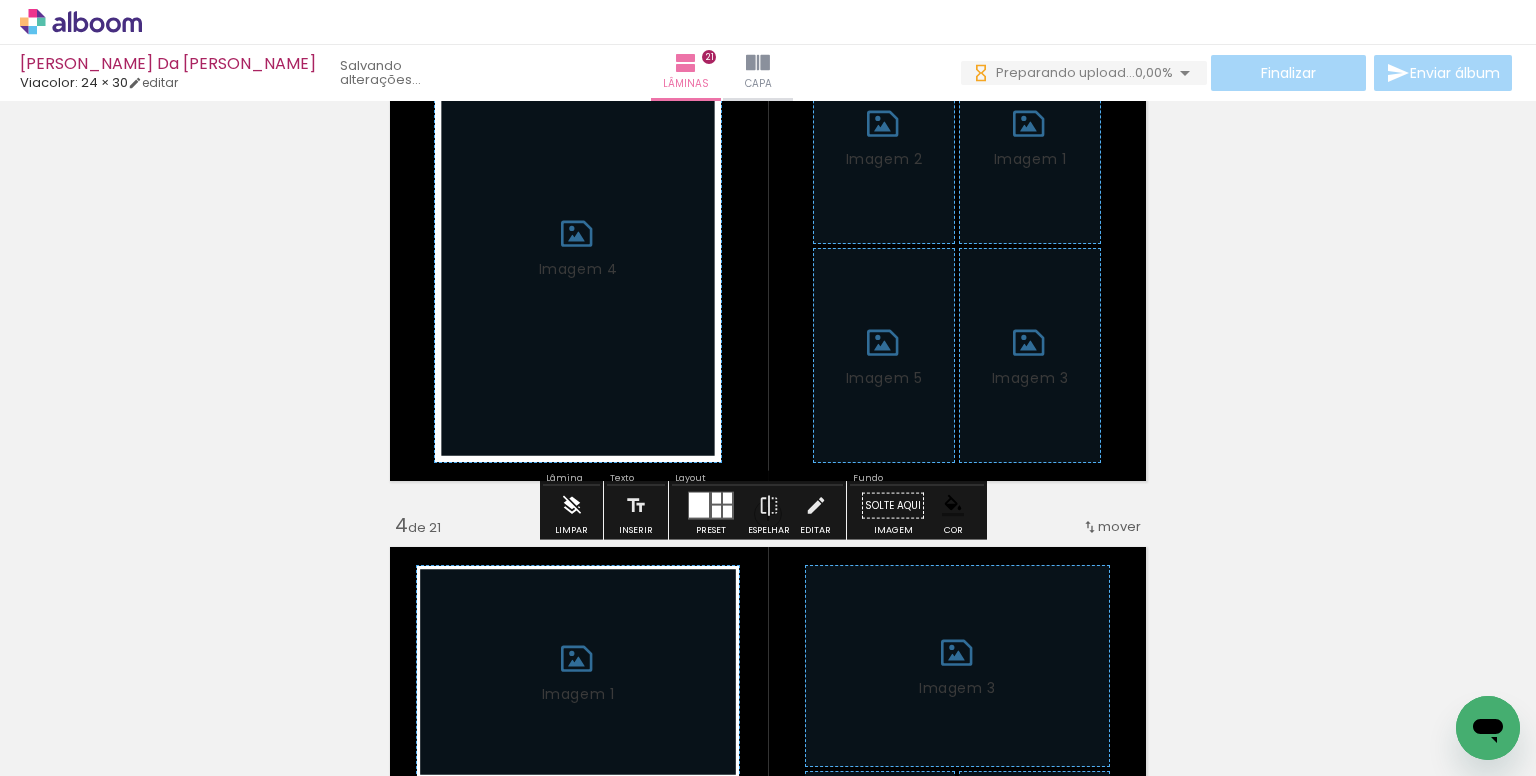 click at bounding box center (572, 506) 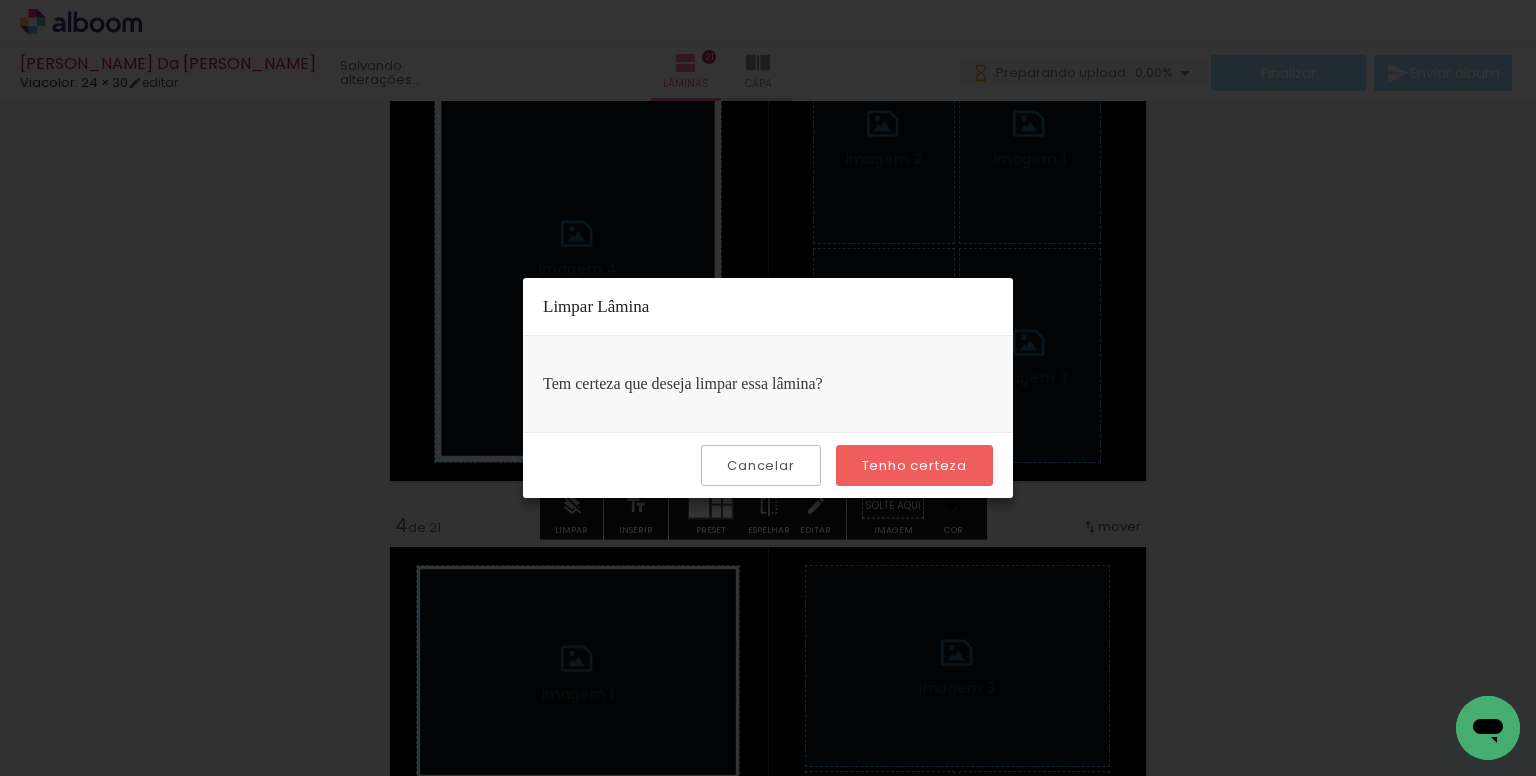 click on "Tenho certeza" at bounding box center [0, 0] 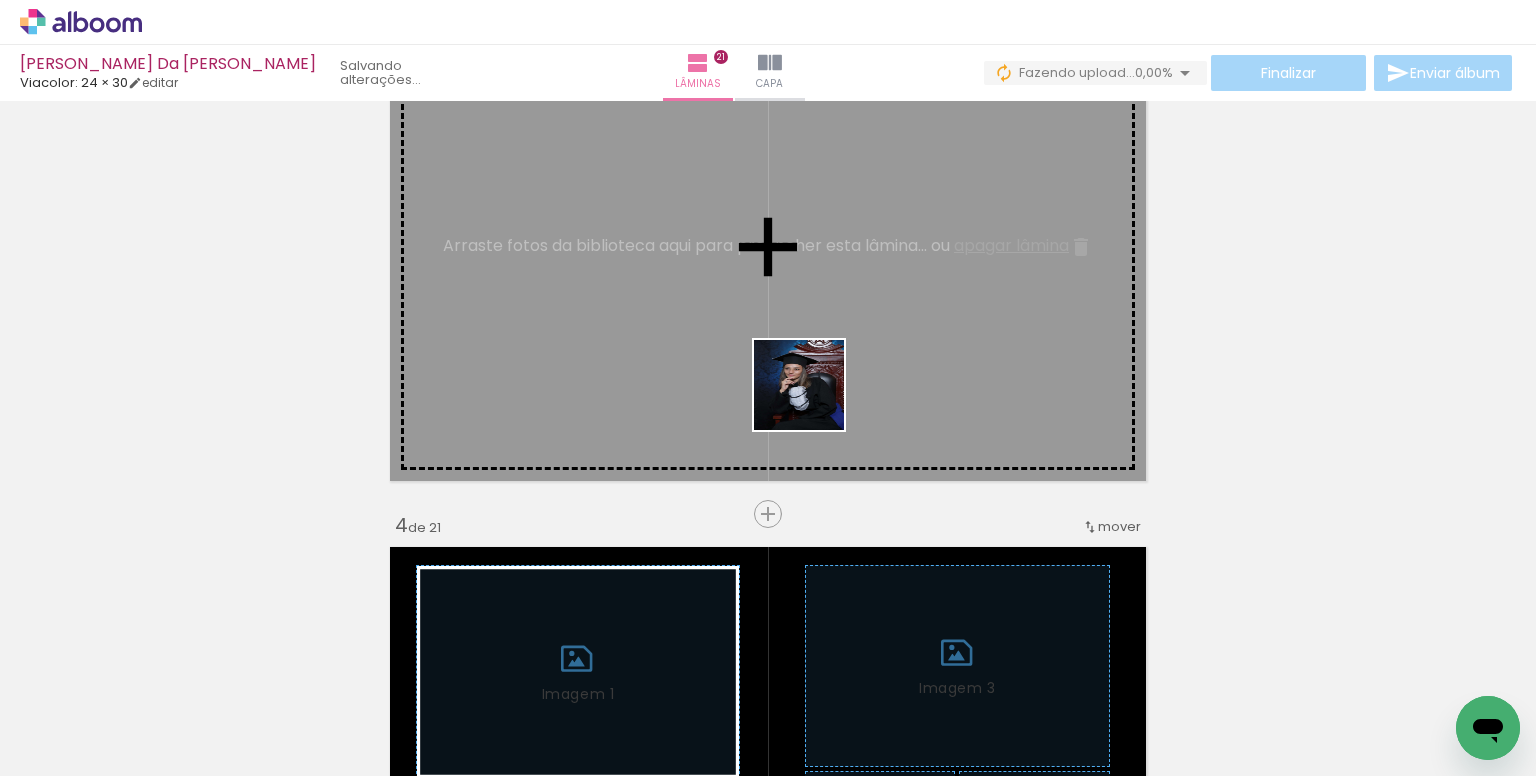 drag, startPoint x: 821, startPoint y: 602, endPoint x: 1059, endPoint y: 499, distance: 259.33185 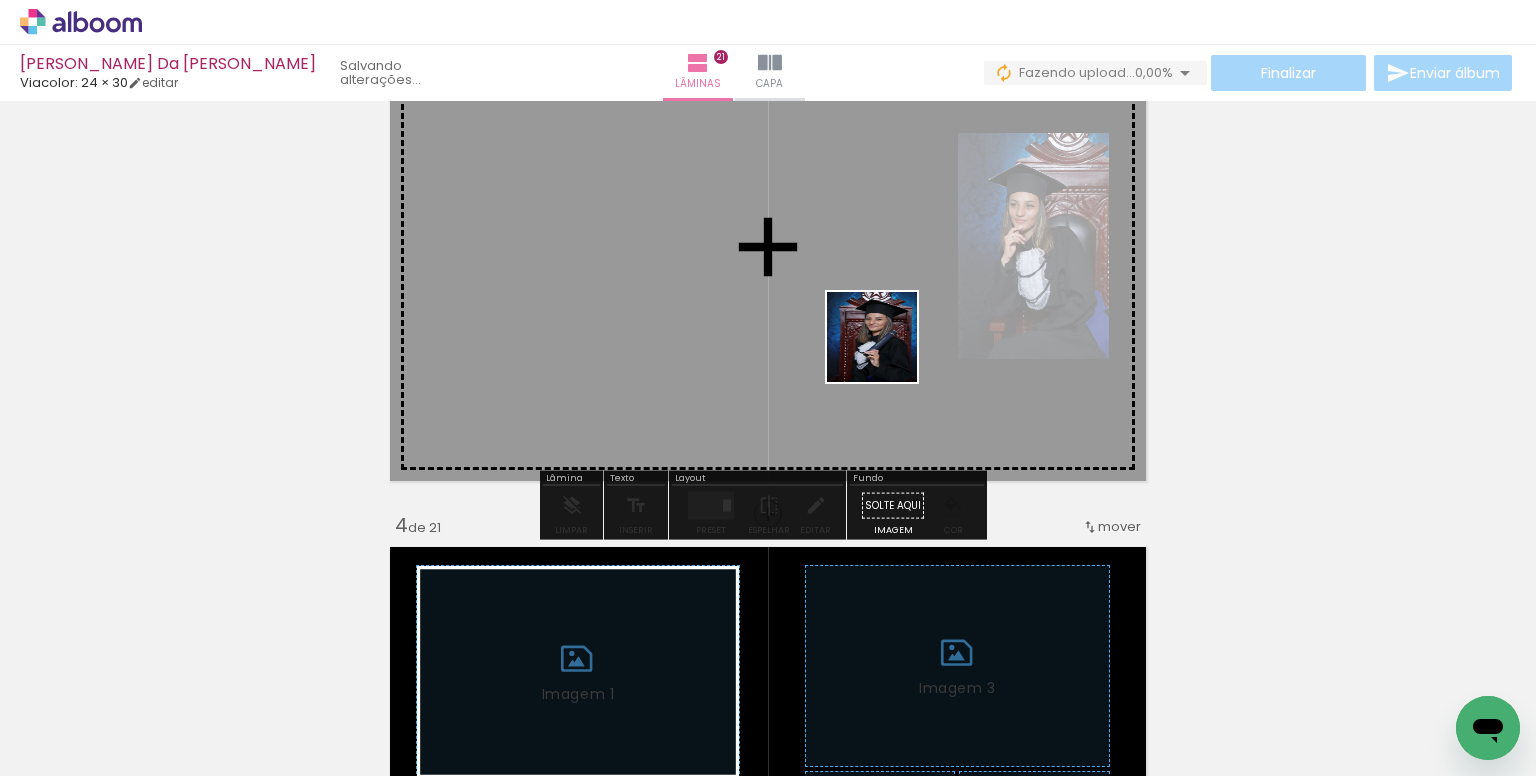 drag, startPoint x: 1158, startPoint y: 700, endPoint x: 920, endPoint y: 397, distance: 385.296 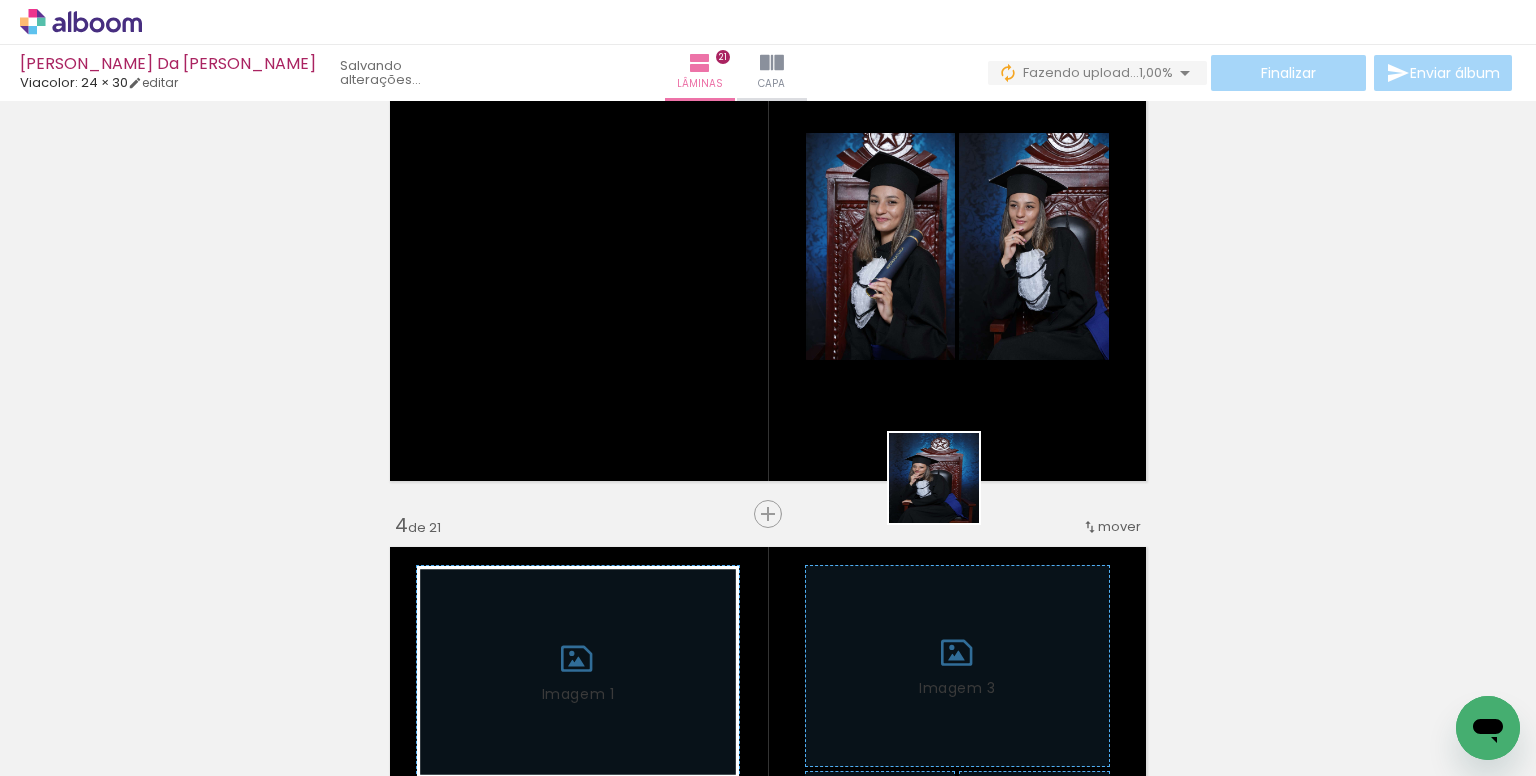 drag, startPoint x: 1054, startPoint y: 692, endPoint x: 1003, endPoint y: 495, distance: 203.49448 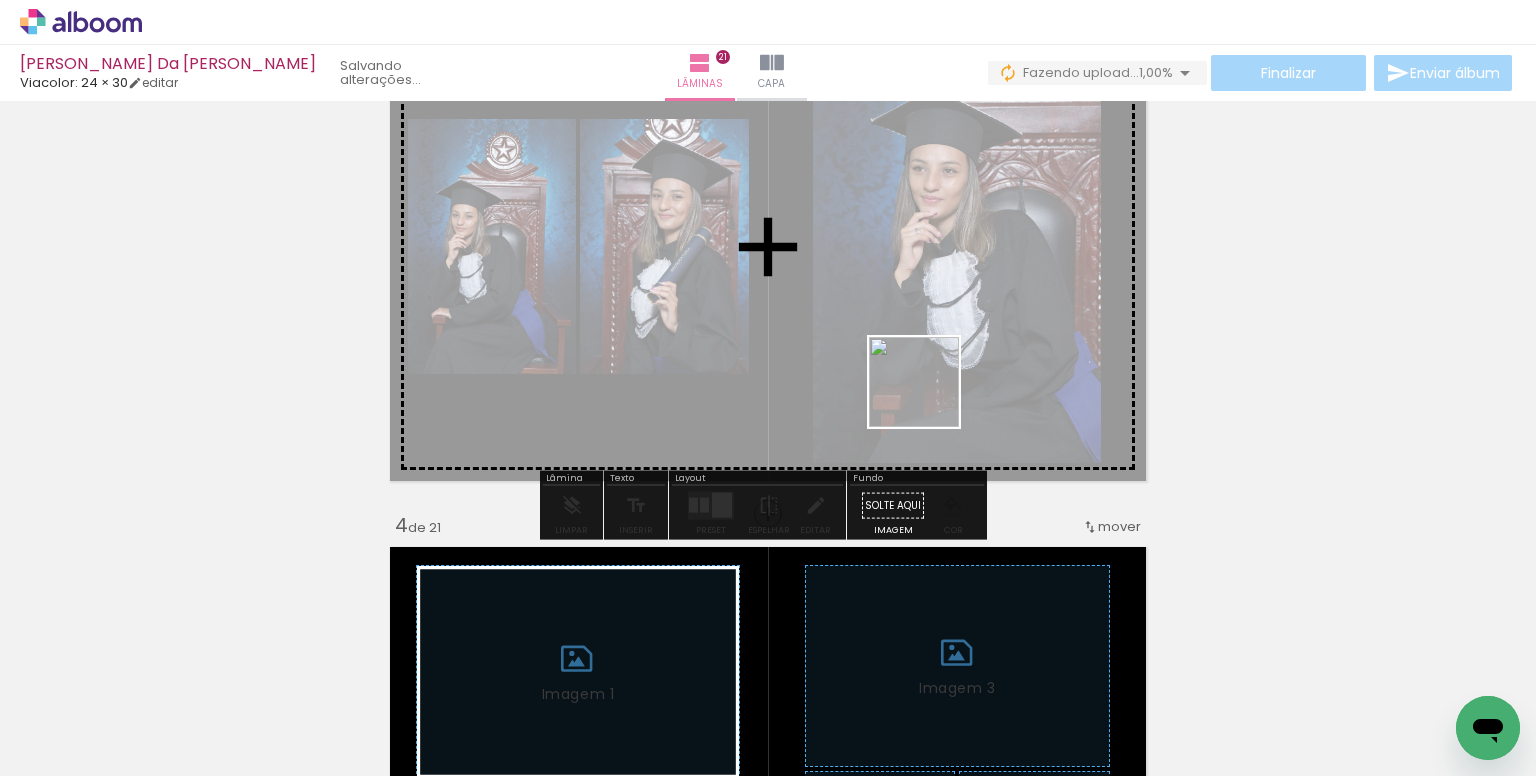 drag, startPoint x: 1069, startPoint y: 702, endPoint x: 837, endPoint y: 651, distance: 237.53947 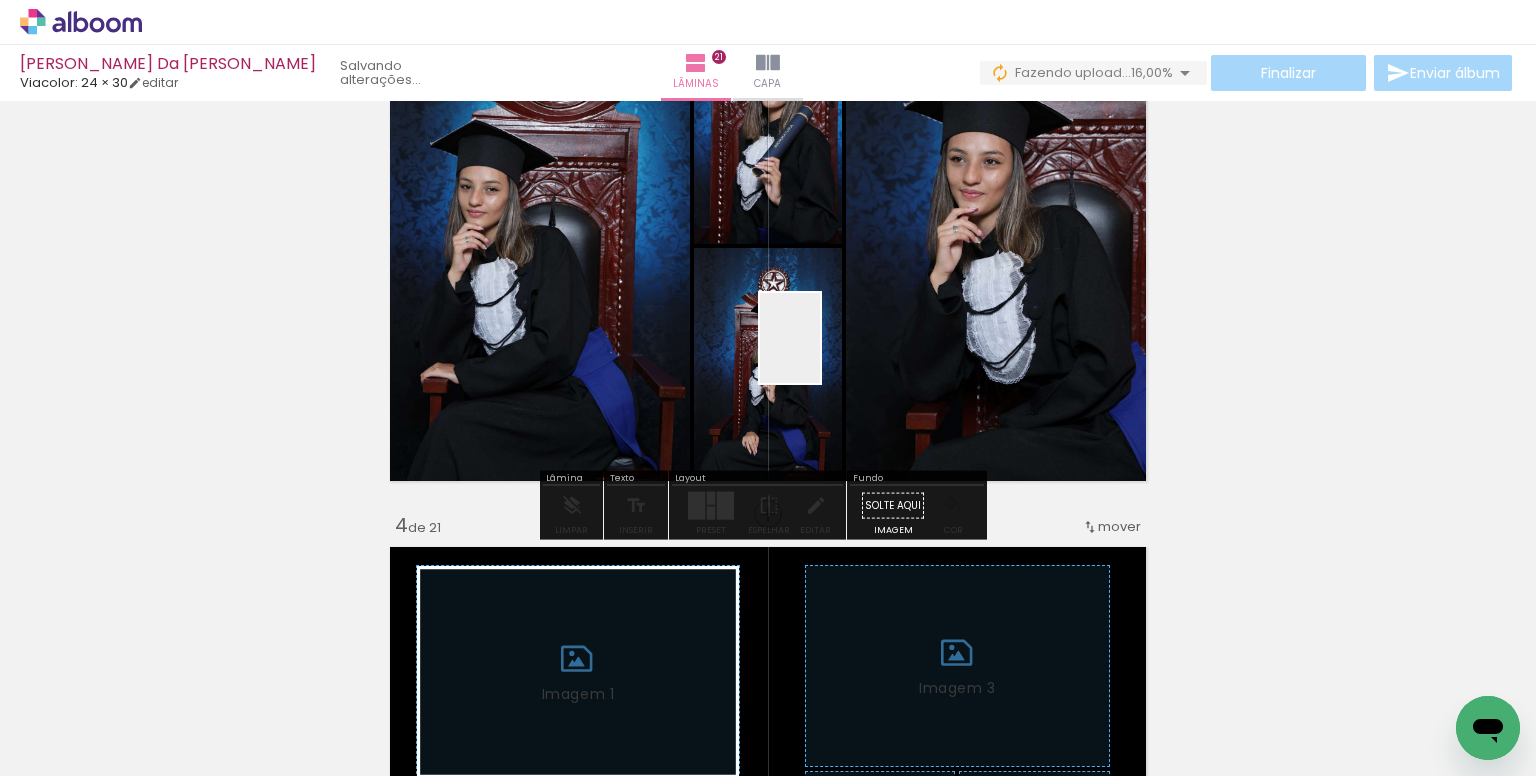 click at bounding box center [768, 388] 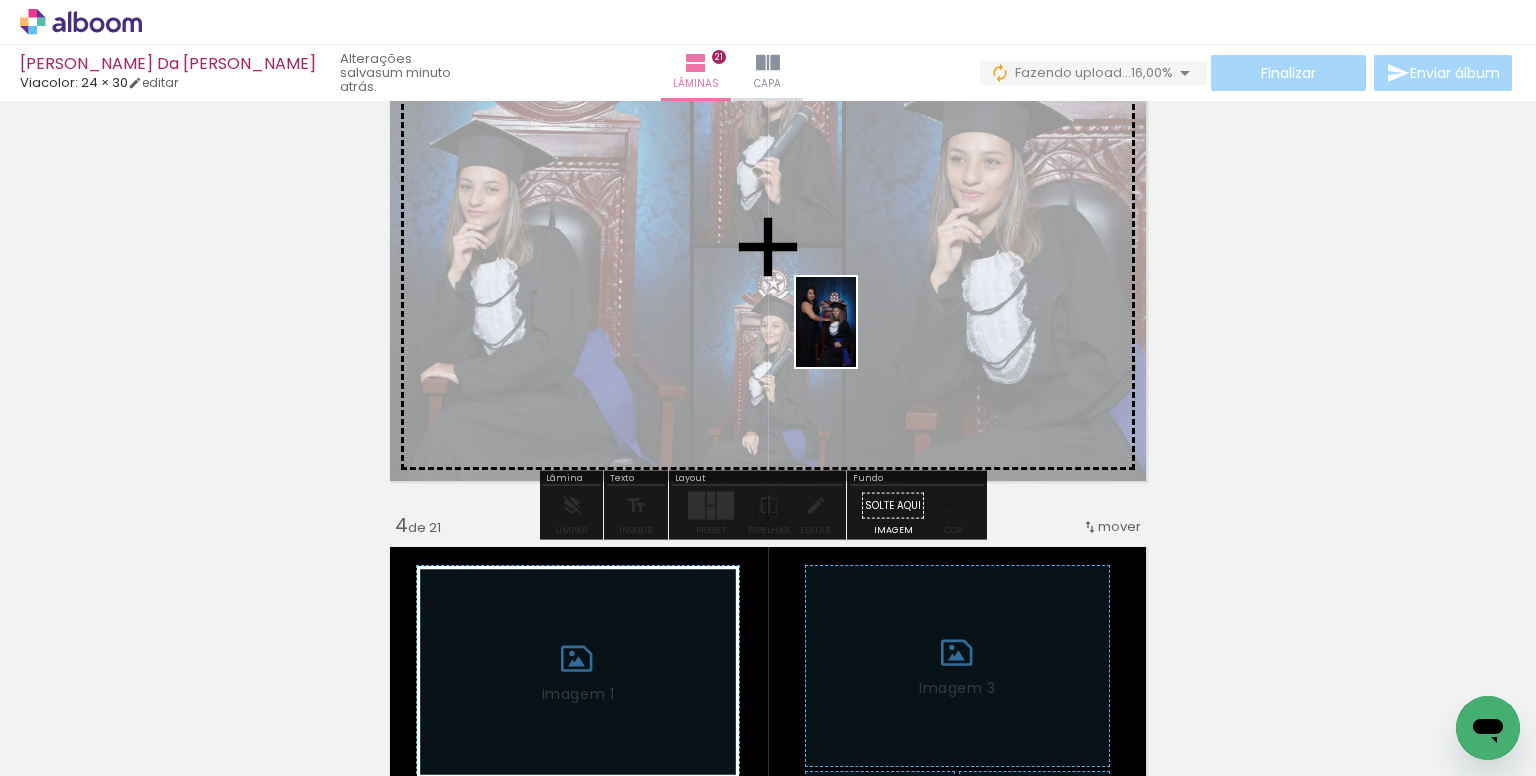 drag, startPoint x: 864, startPoint y: 692, endPoint x: 856, endPoint y: 337, distance: 355.09012 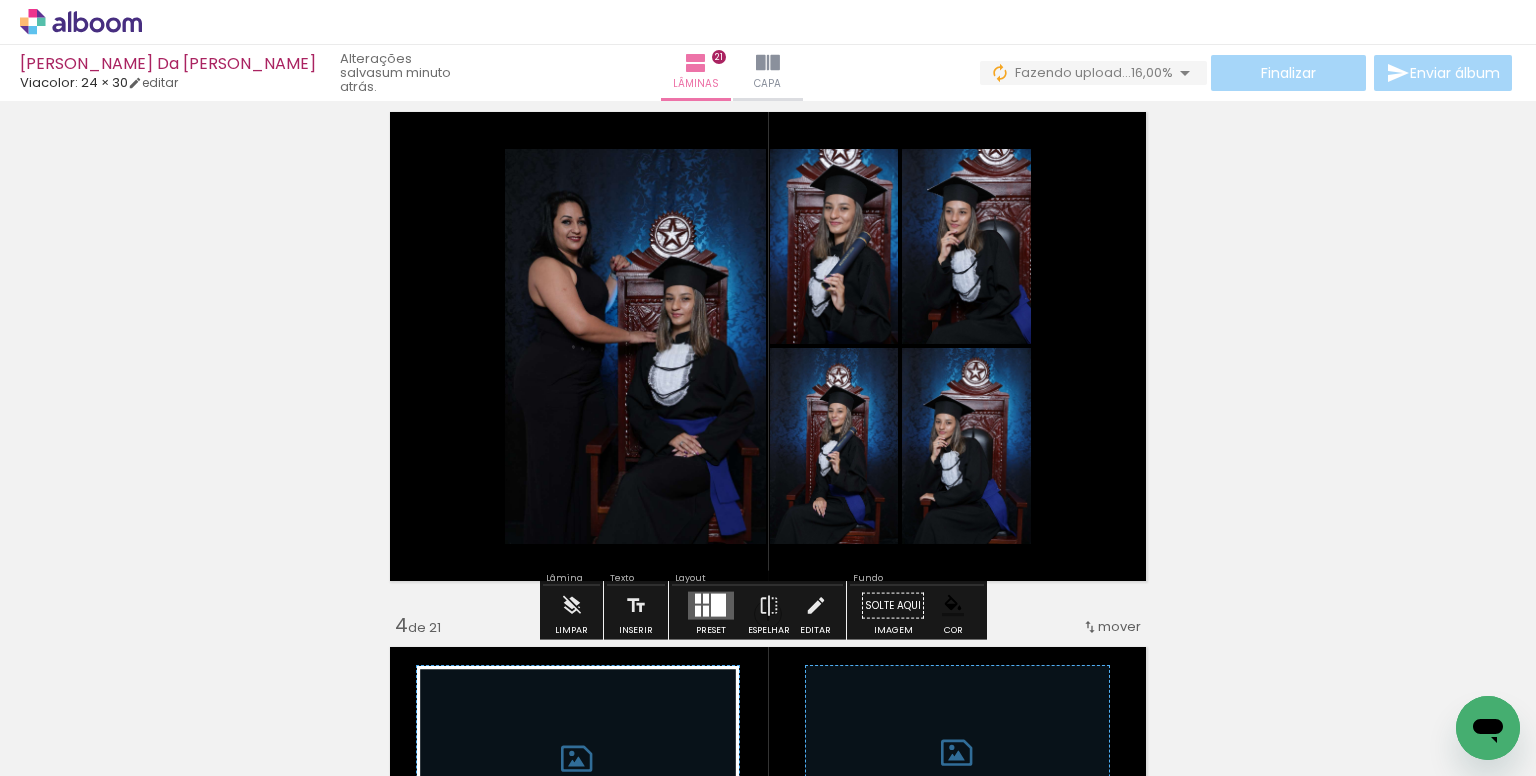 click at bounding box center [718, 605] 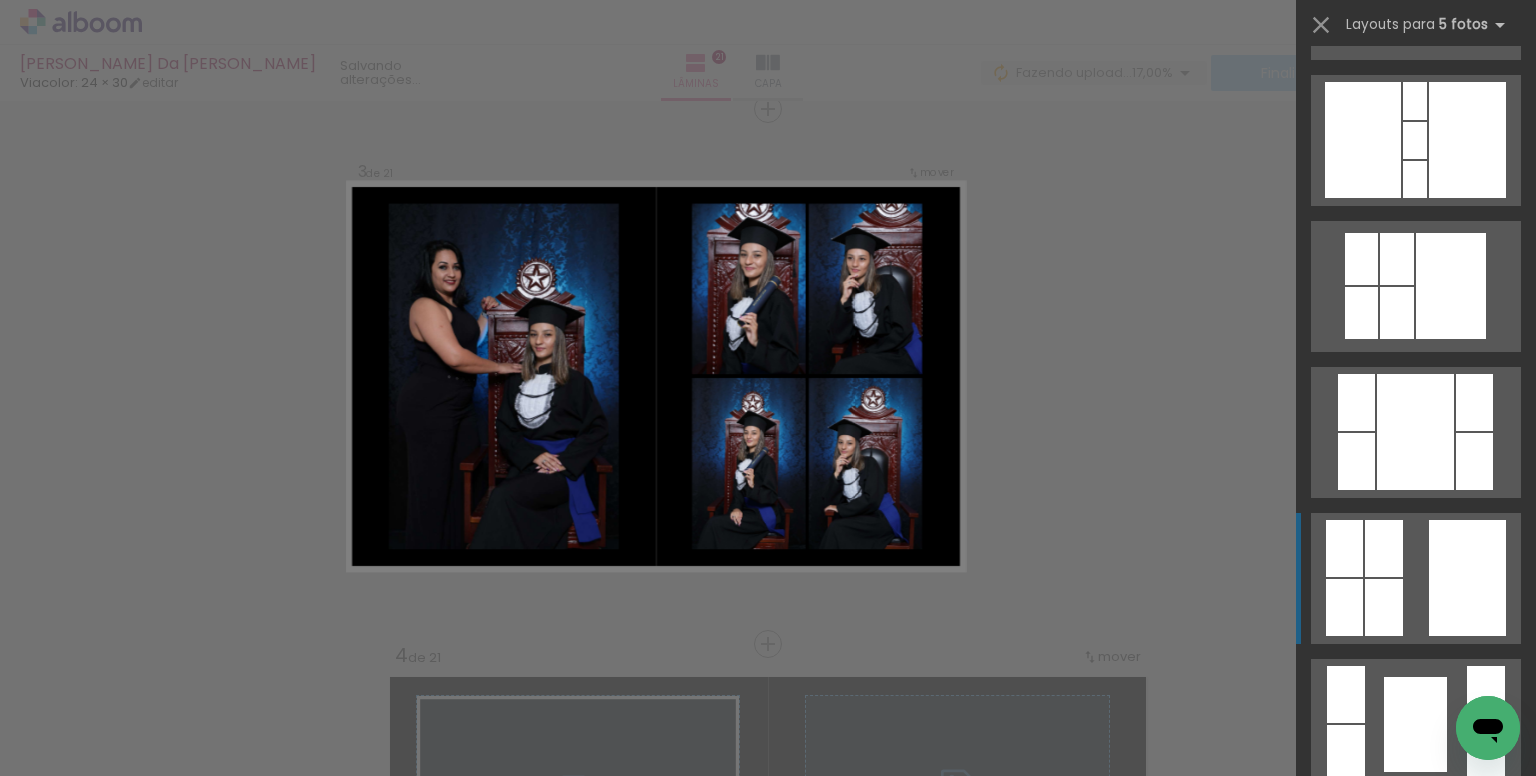 click at bounding box center [1451, -11174] 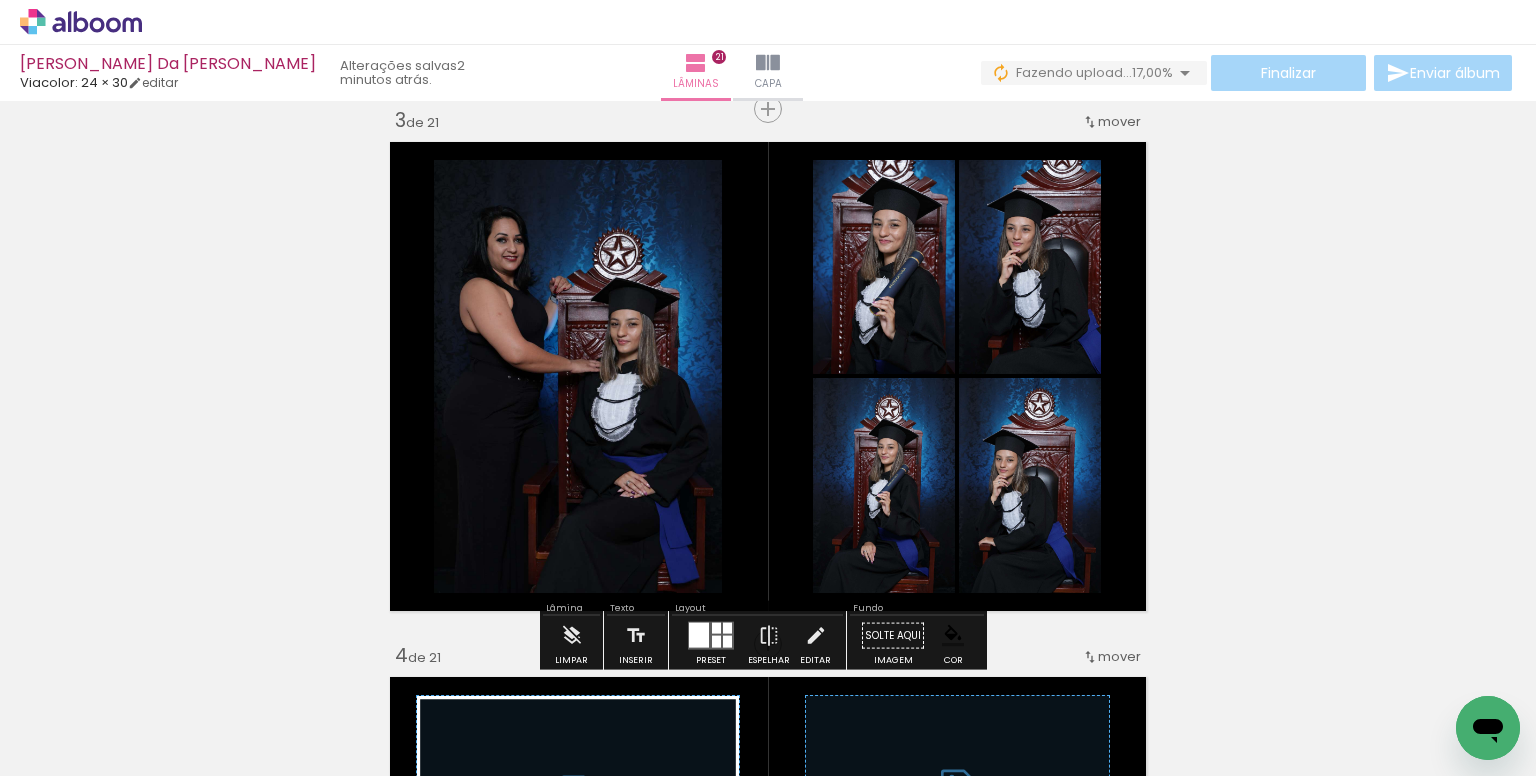 click at bounding box center (0, 0) 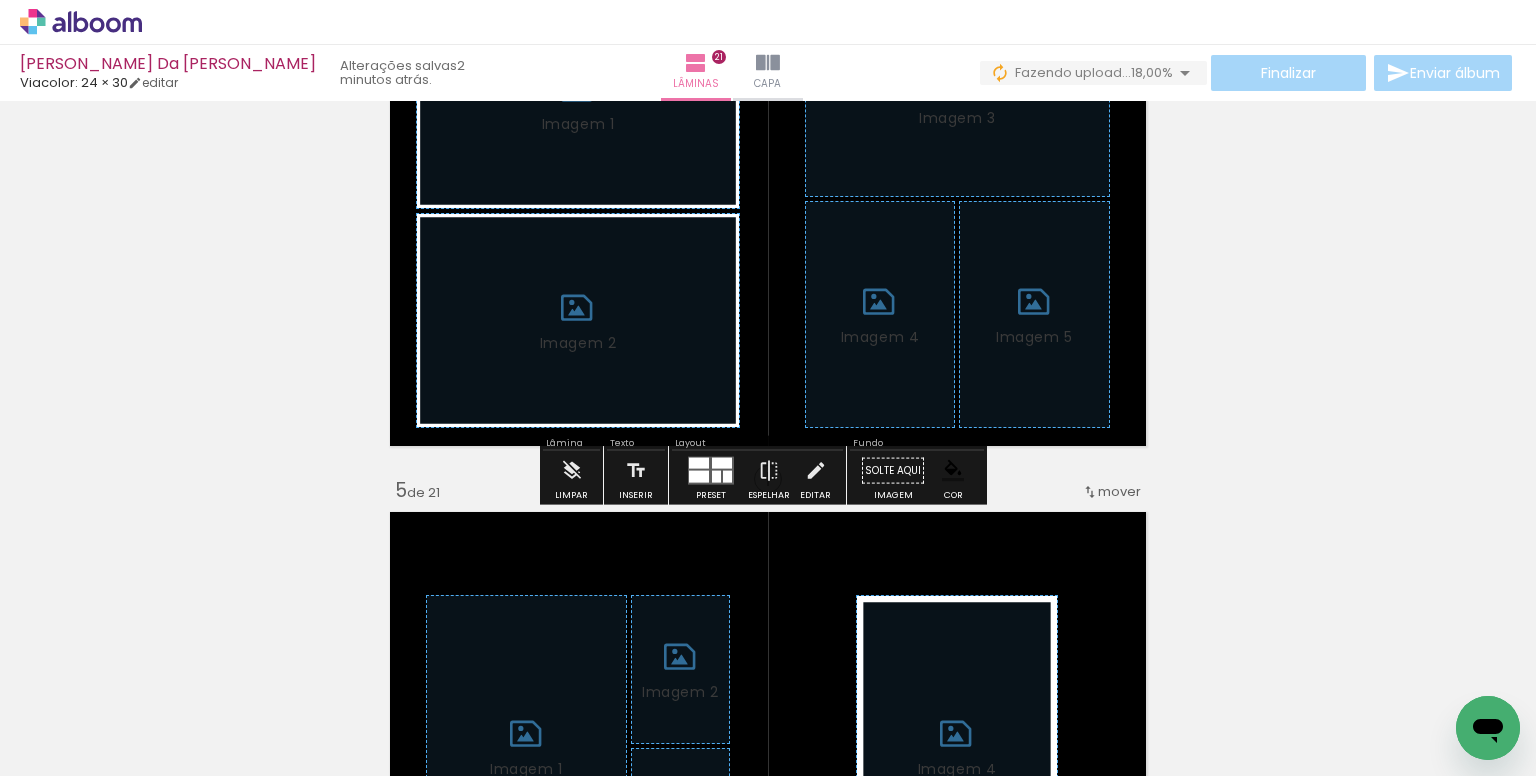 drag, startPoint x: 578, startPoint y: 477, endPoint x: 597, endPoint y: 478, distance: 19.026299 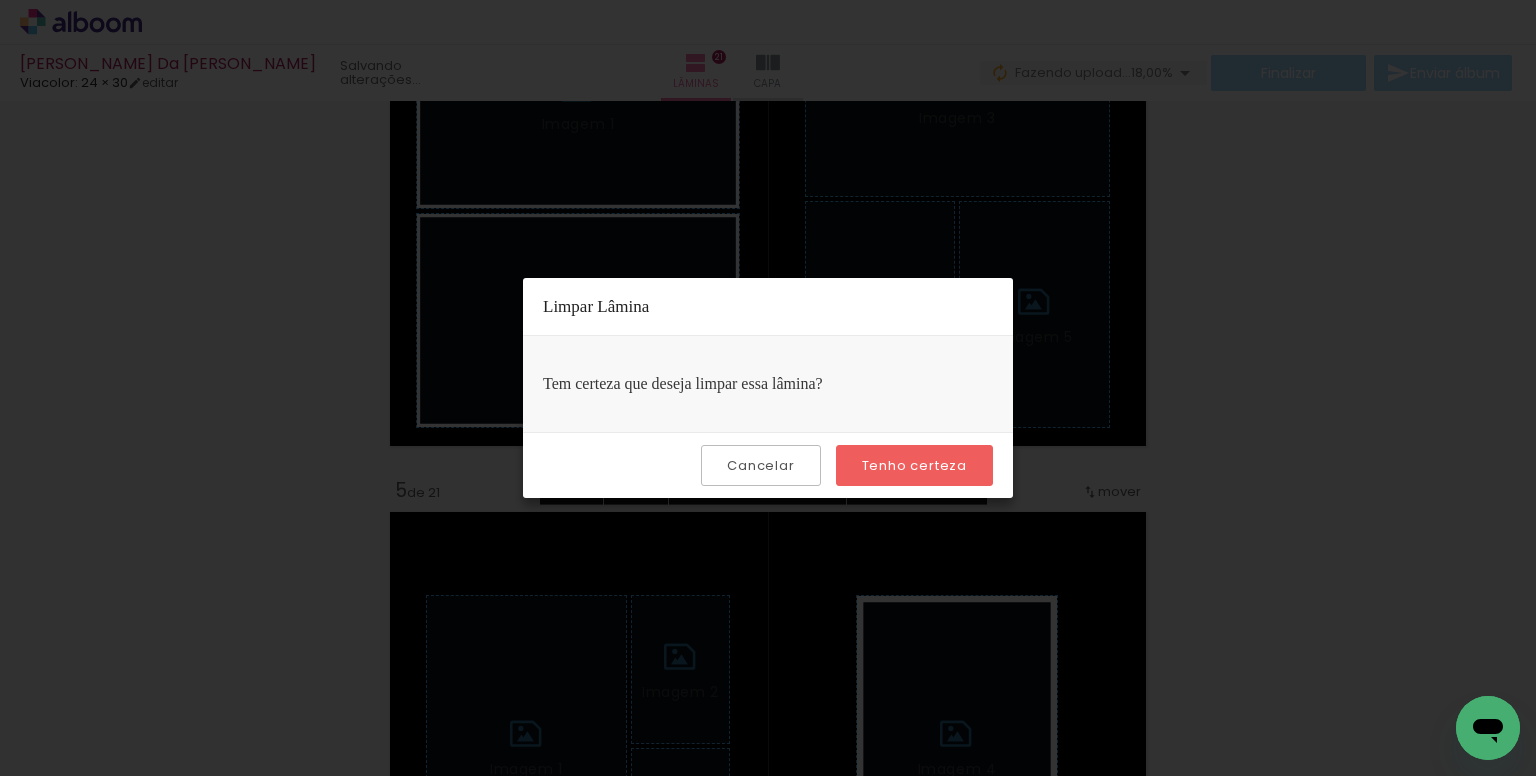 drag, startPoint x: 879, startPoint y: 455, endPoint x: 976, endPoint y: 507, distance: 110.059074 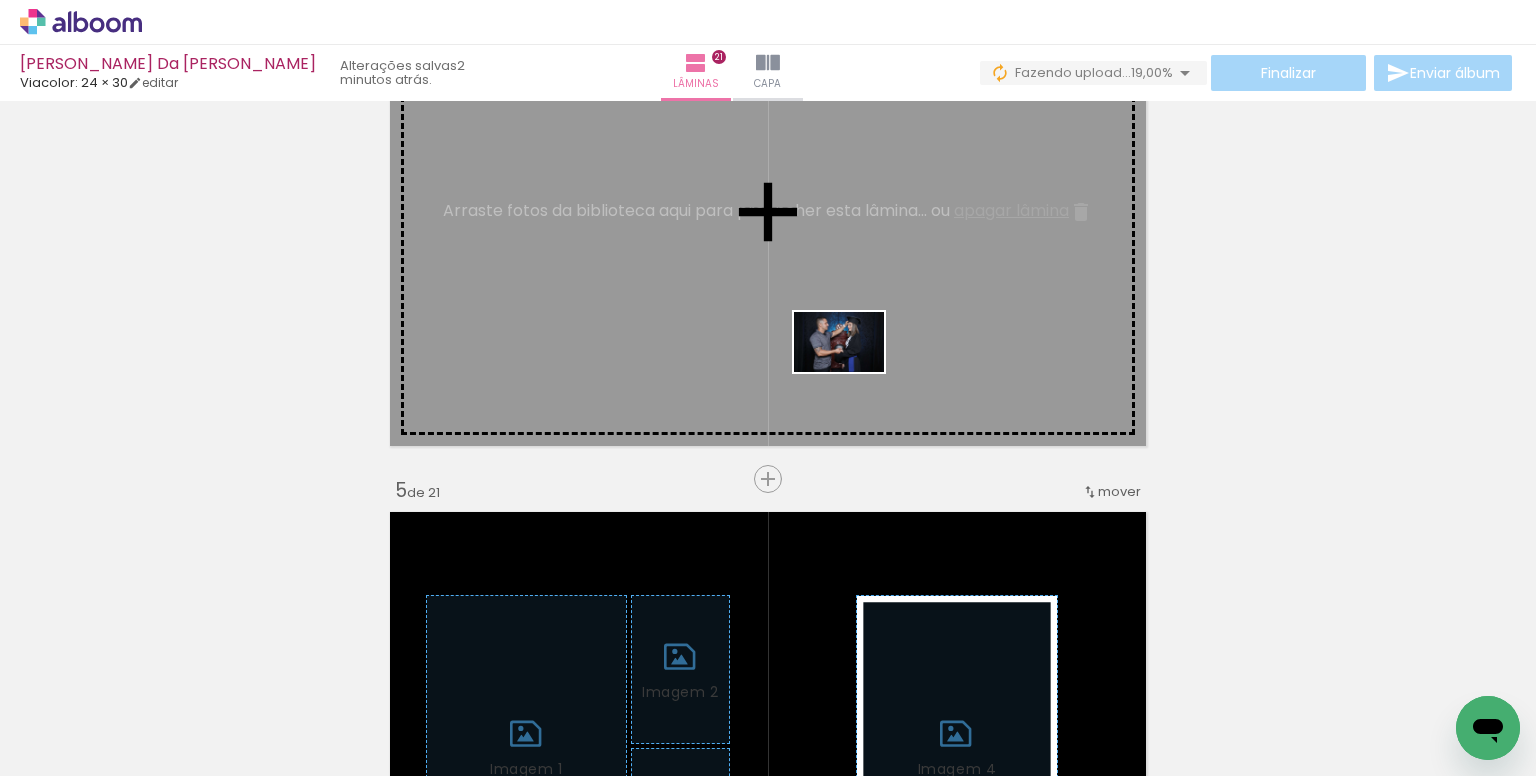 drag, startPoint x: 1184, startPoint y: 614, endPoint x: 1022, endPoint y: 605, distance: 162.2498 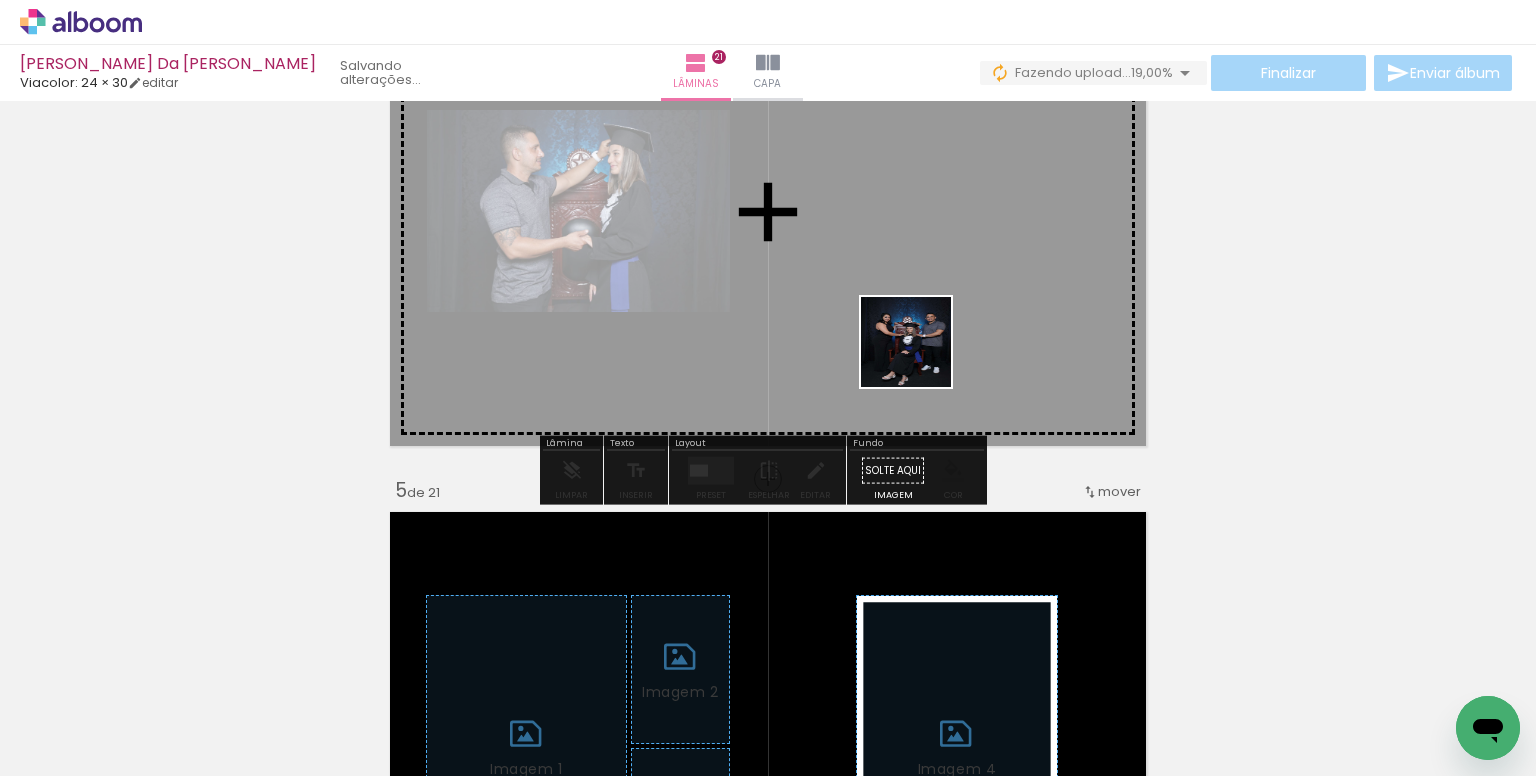 drag, startPoint x: 1076, startPoint y: 689, endPoint x: 912, endPoint y: 329, distance: 395.59576 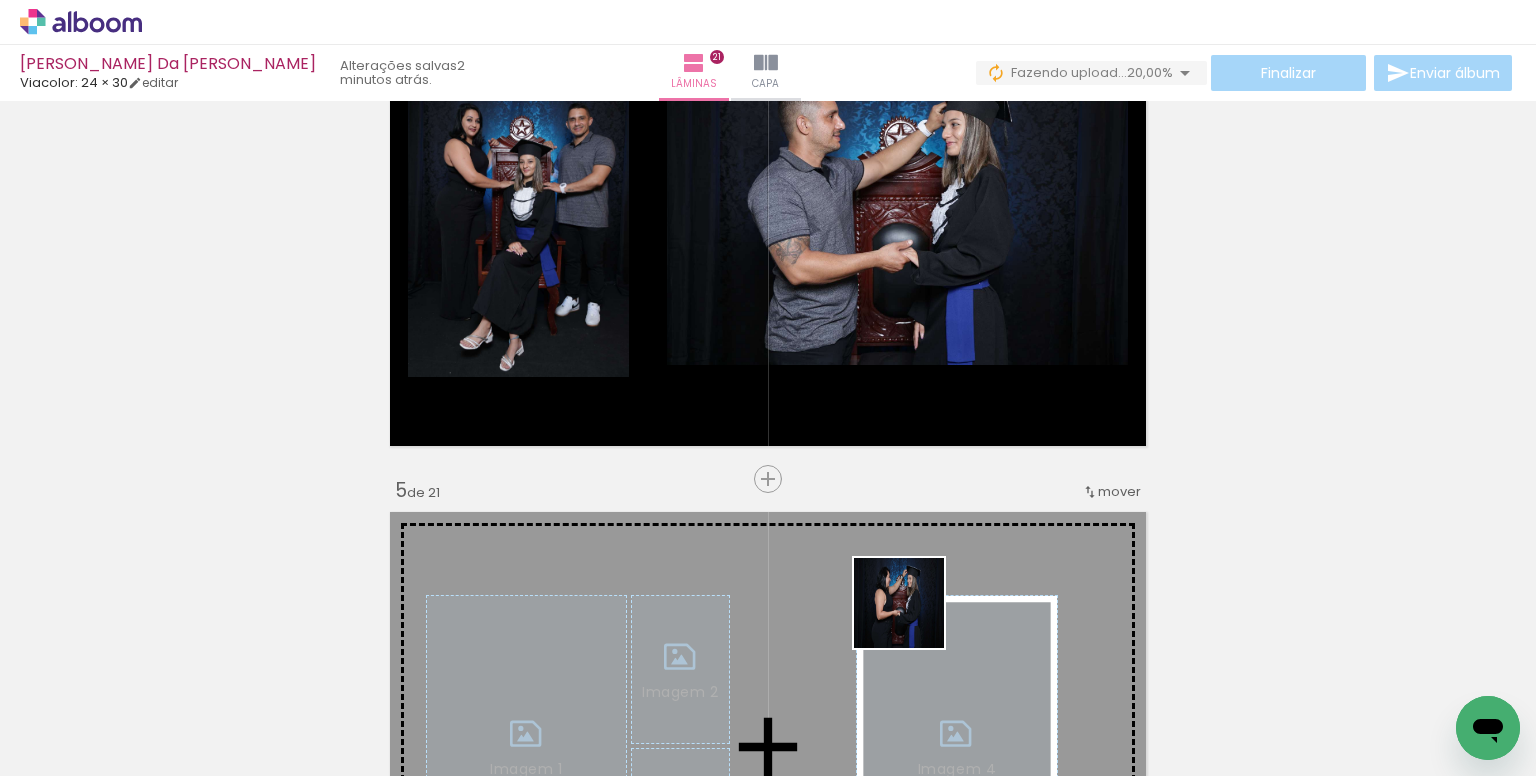 drag, startPoint x: 920, startPoint y: 685, endPoint x: 812, endPoint y: 649, distance: 113.841995 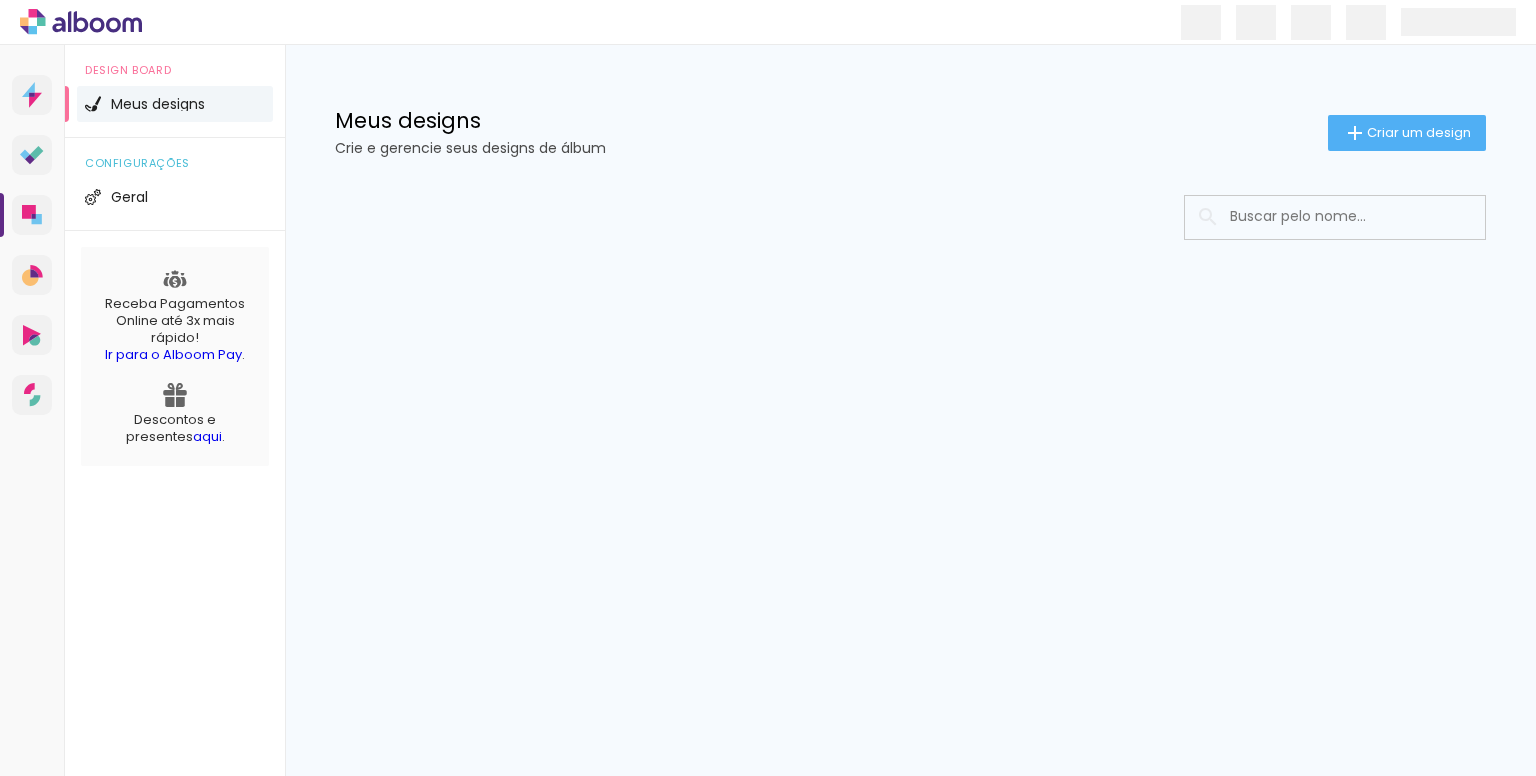 scroll, scrollTop: 0, scrollLeft: 0, axis: both 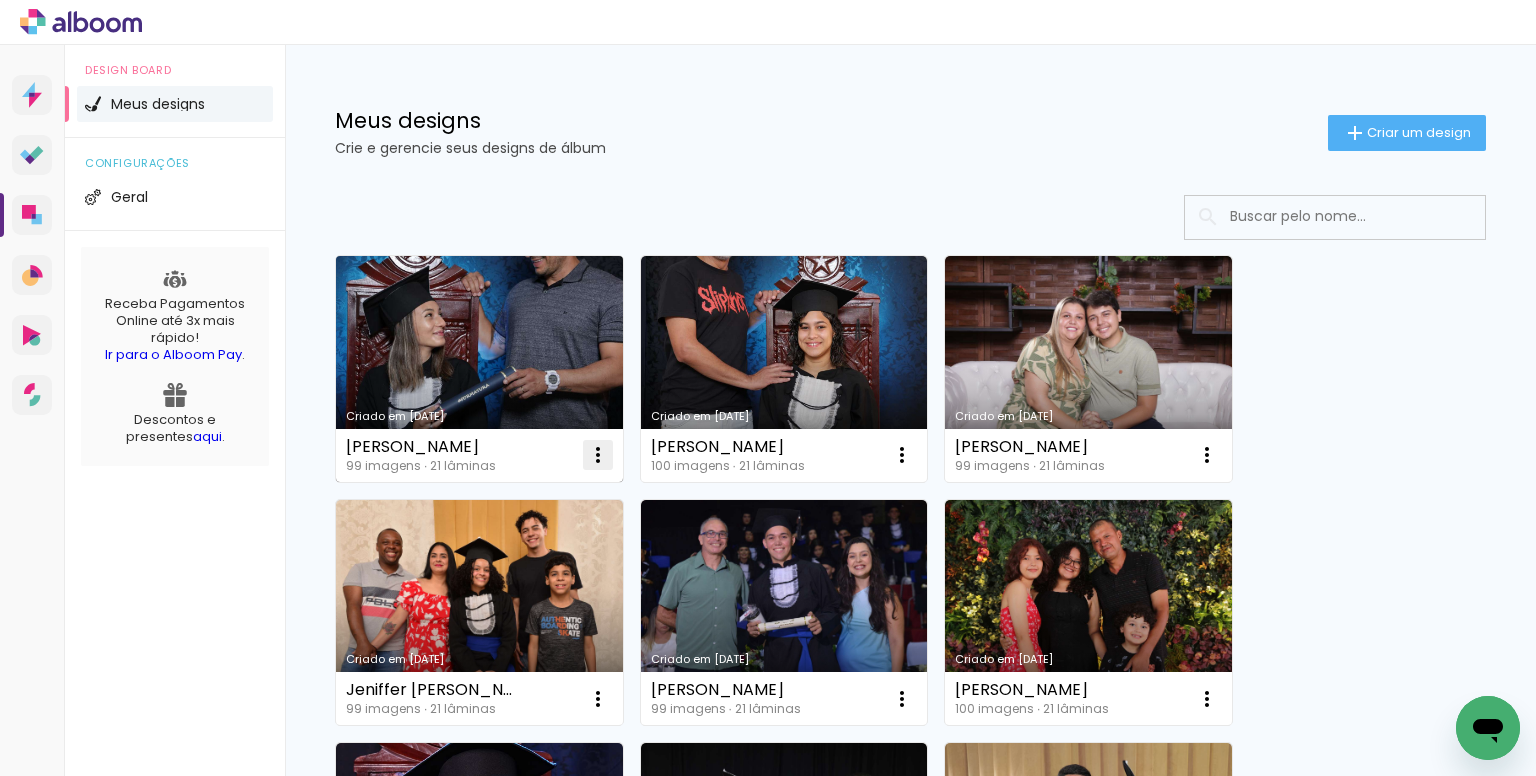 click at bounding box center [598, 455] 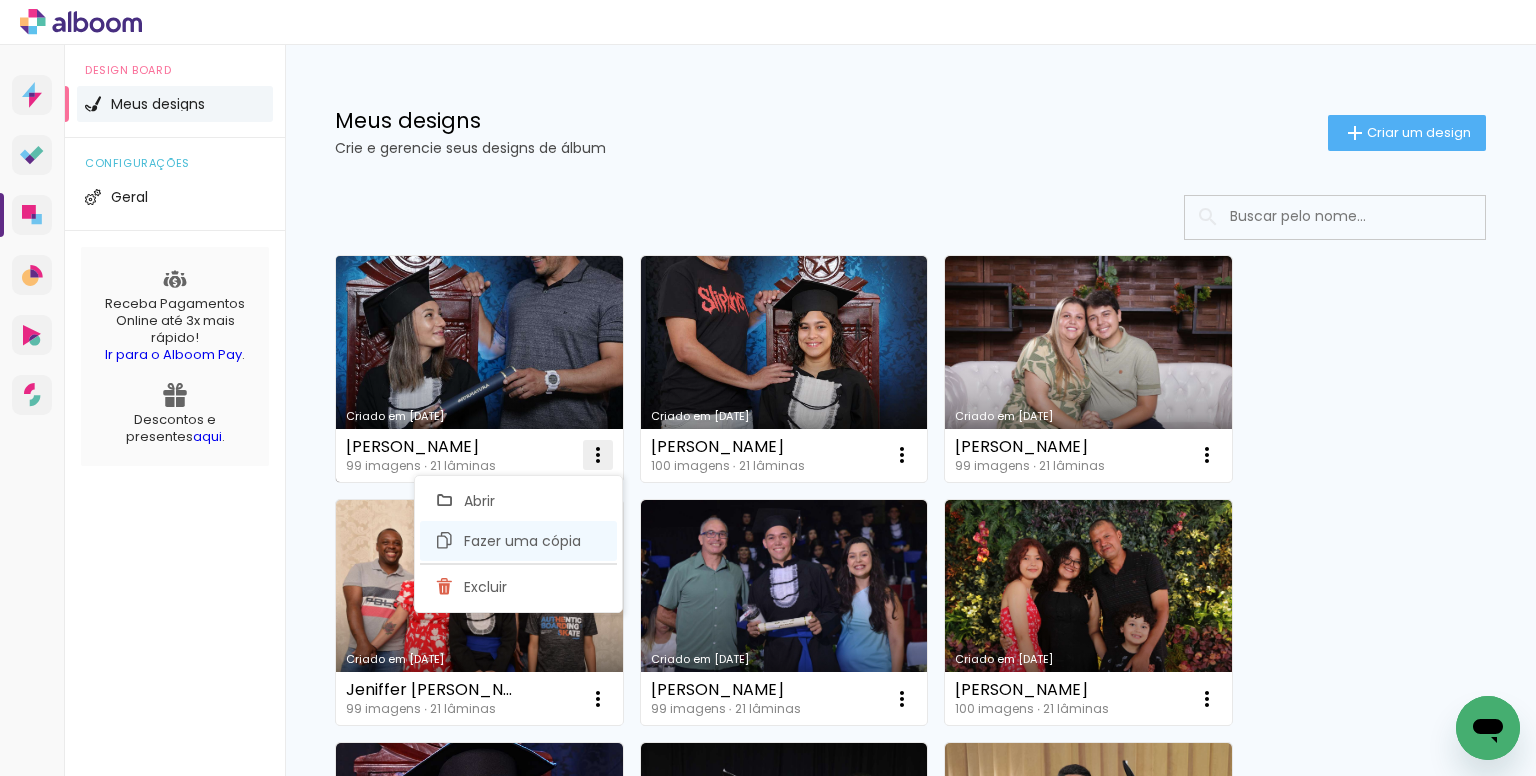 click on "Fazer uma cópia" 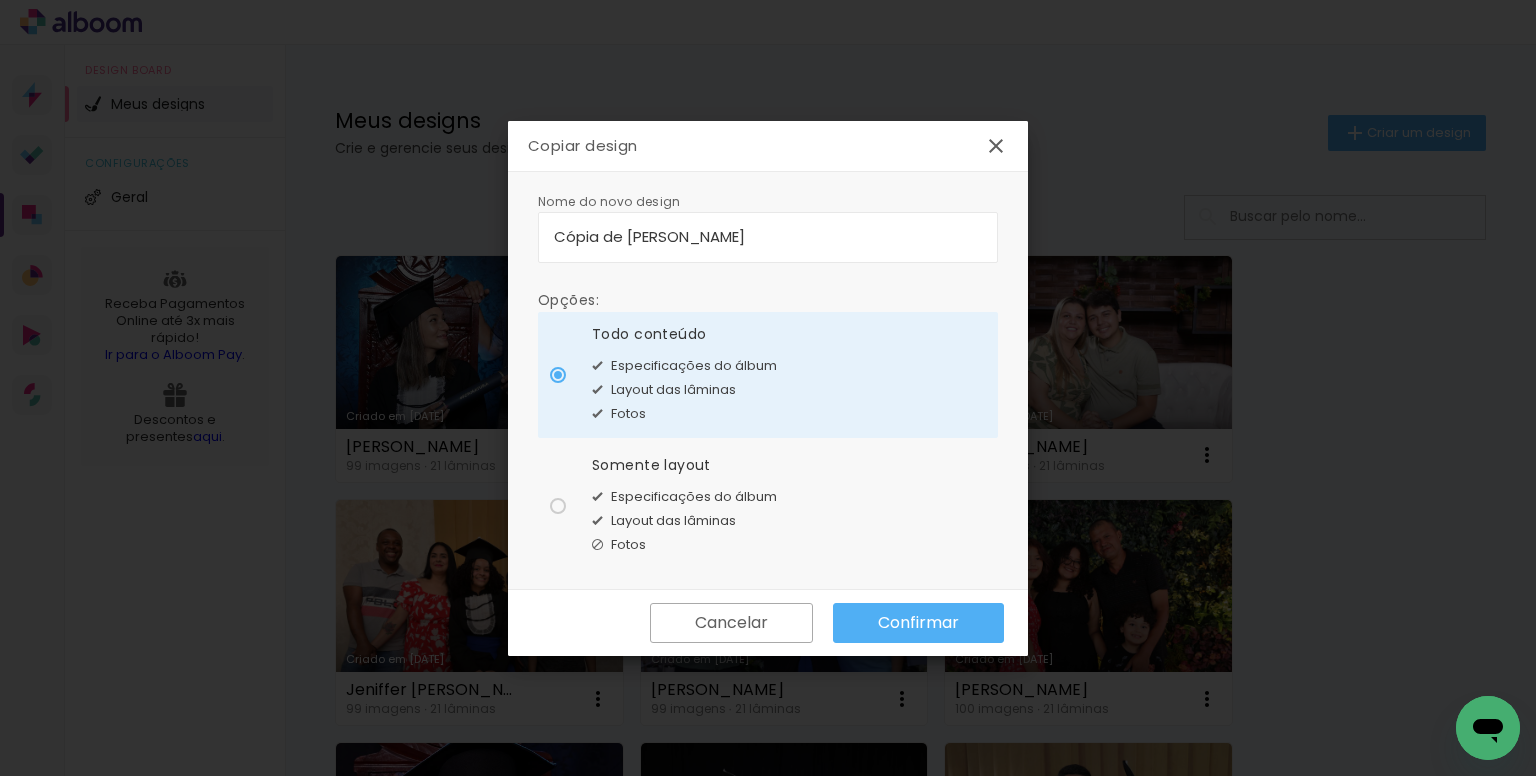 click on "Layout das lâminas" 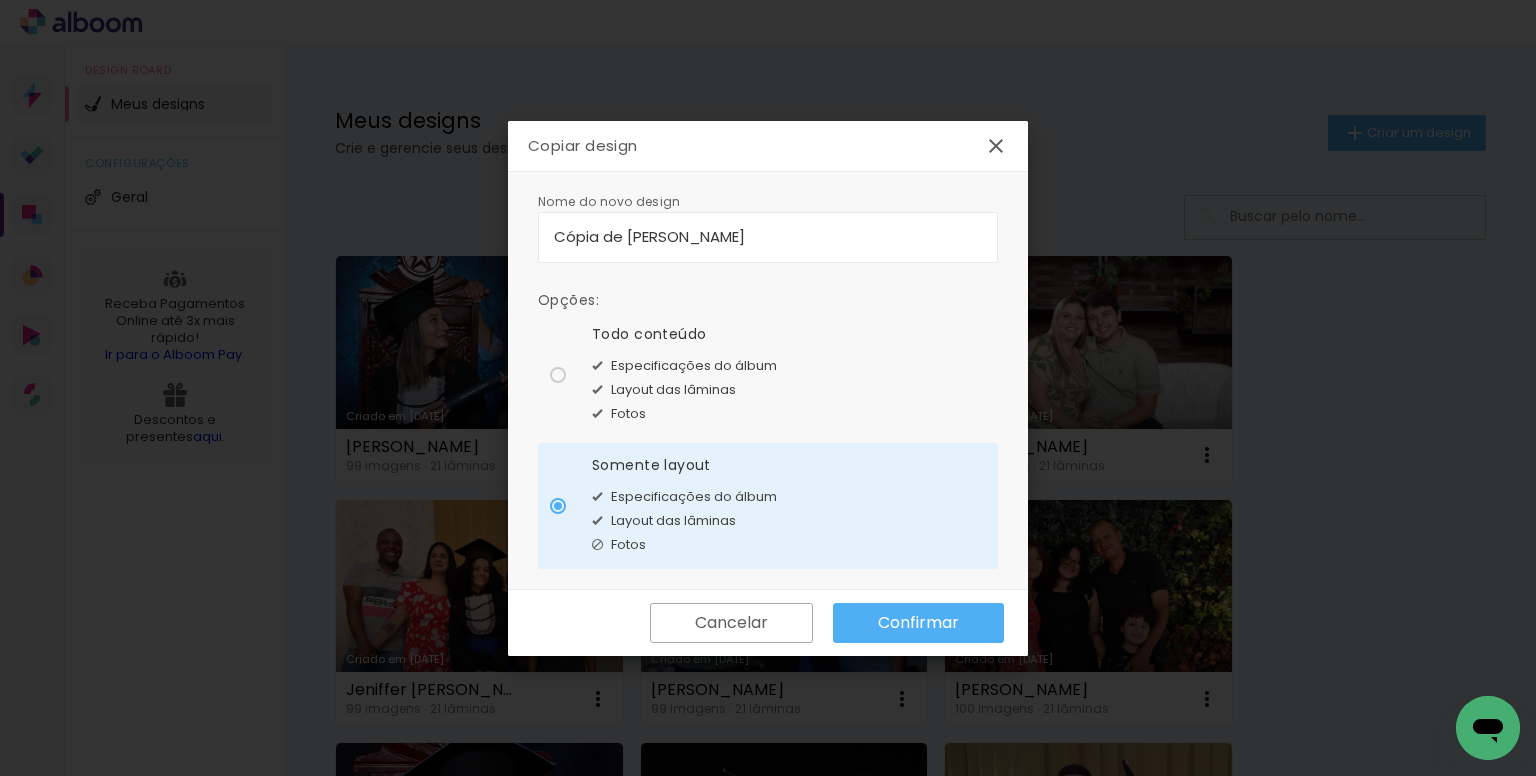 drag, startPoint x: 900, startPoint y: 225, endPoint x: 511, endPoint y: 226, distance: 389.00128 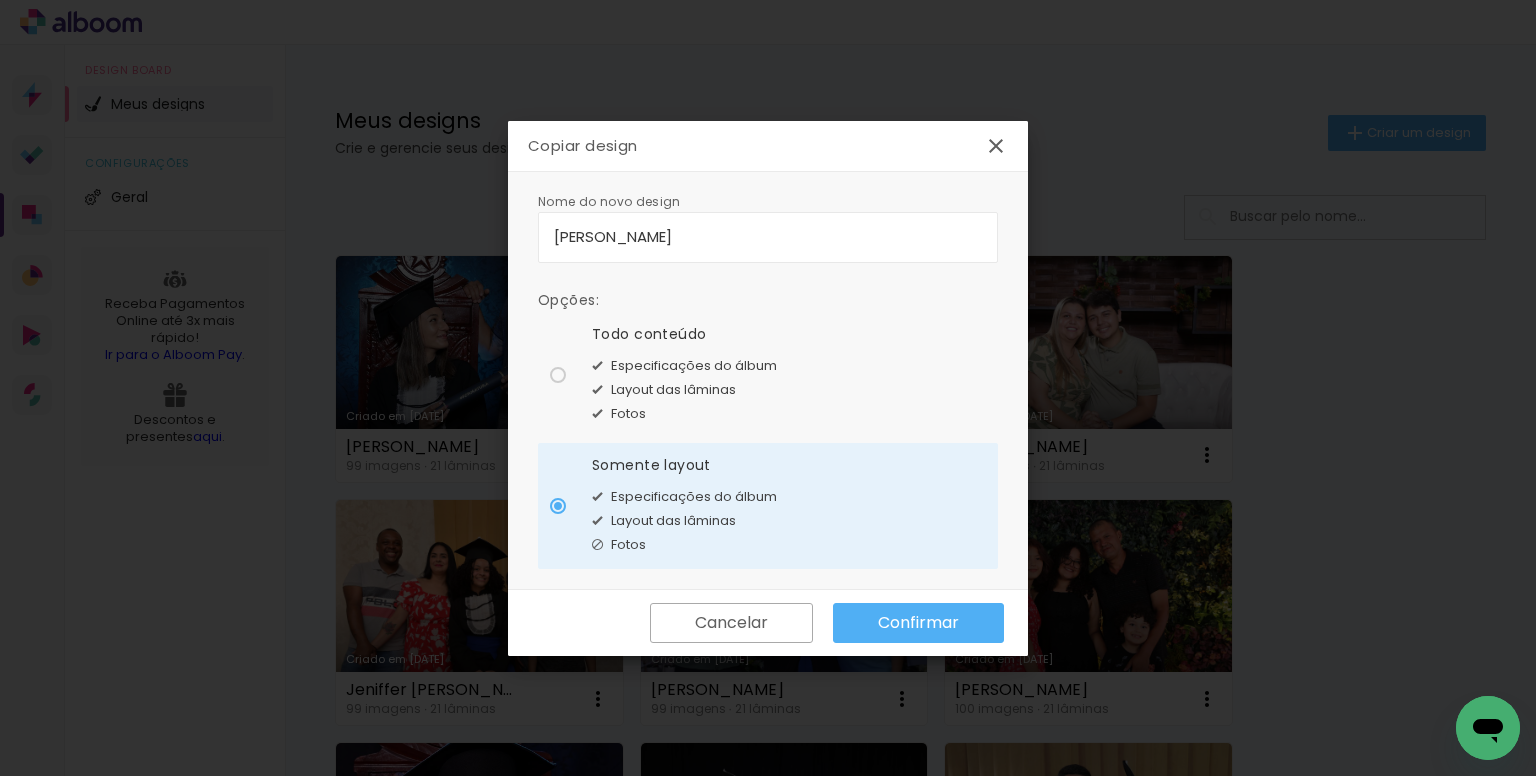type on "Maria Clara" 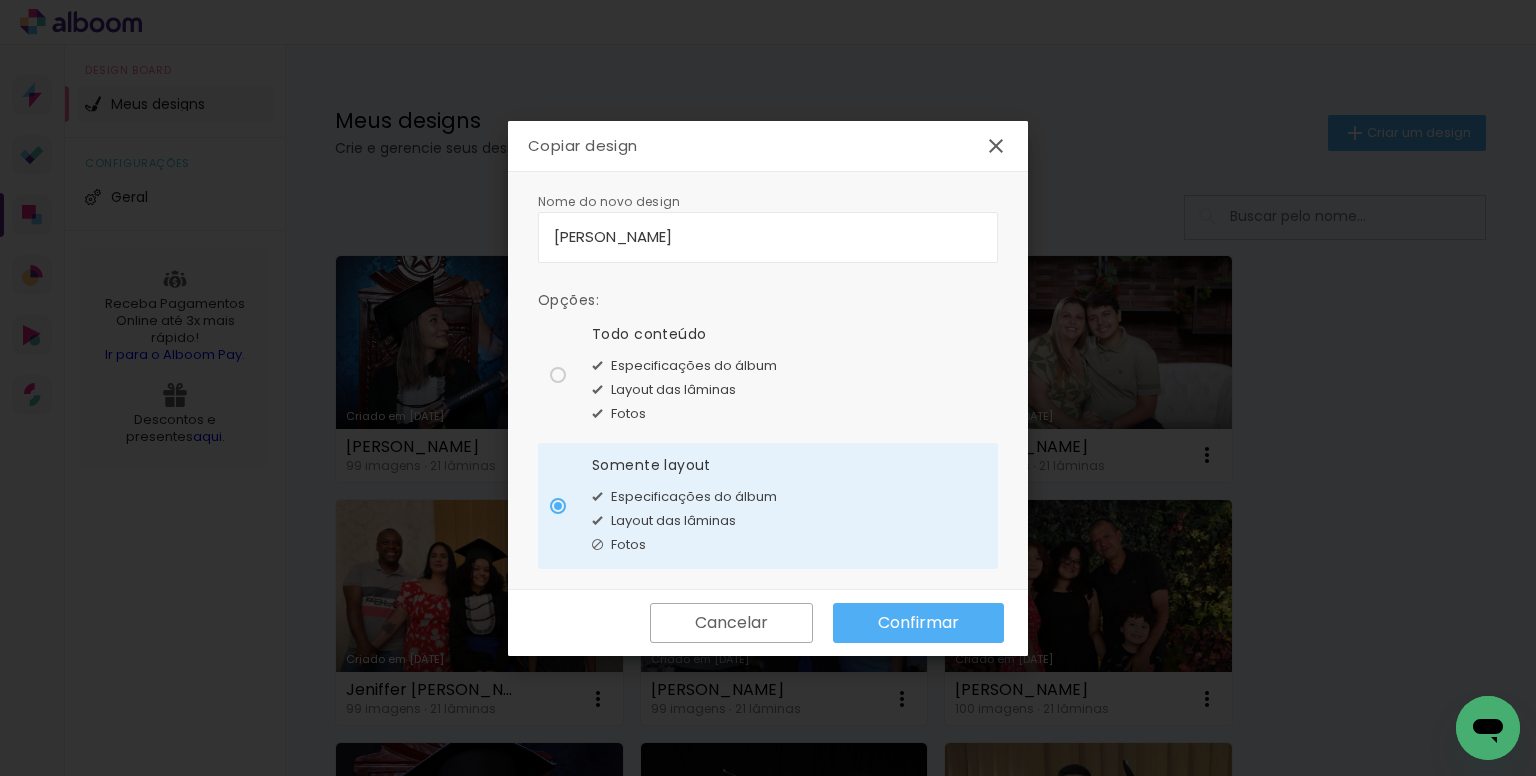 type on "[PERSON_NAME]" 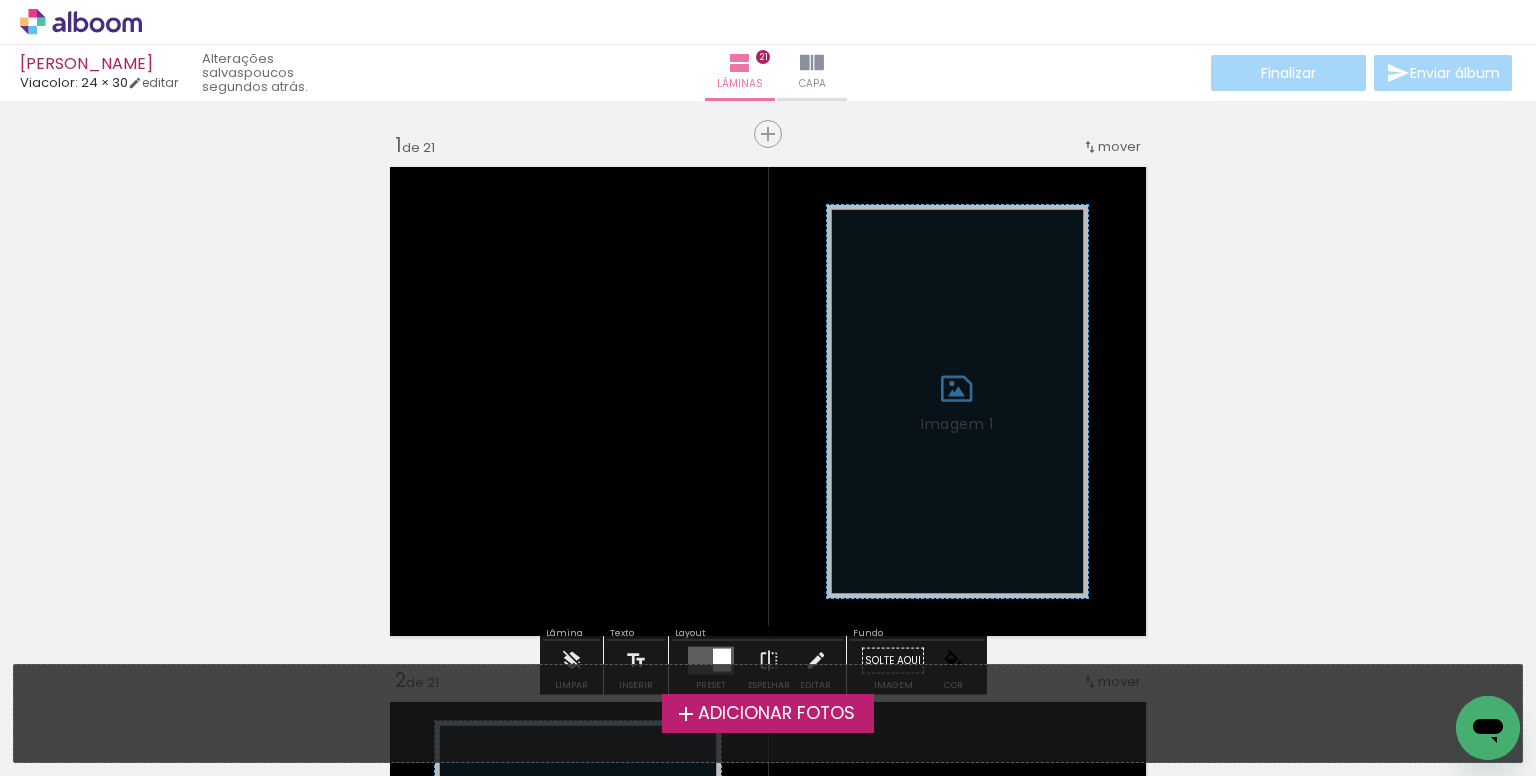 click on "Adicionar Fotos" at bounding box center [776, 714] 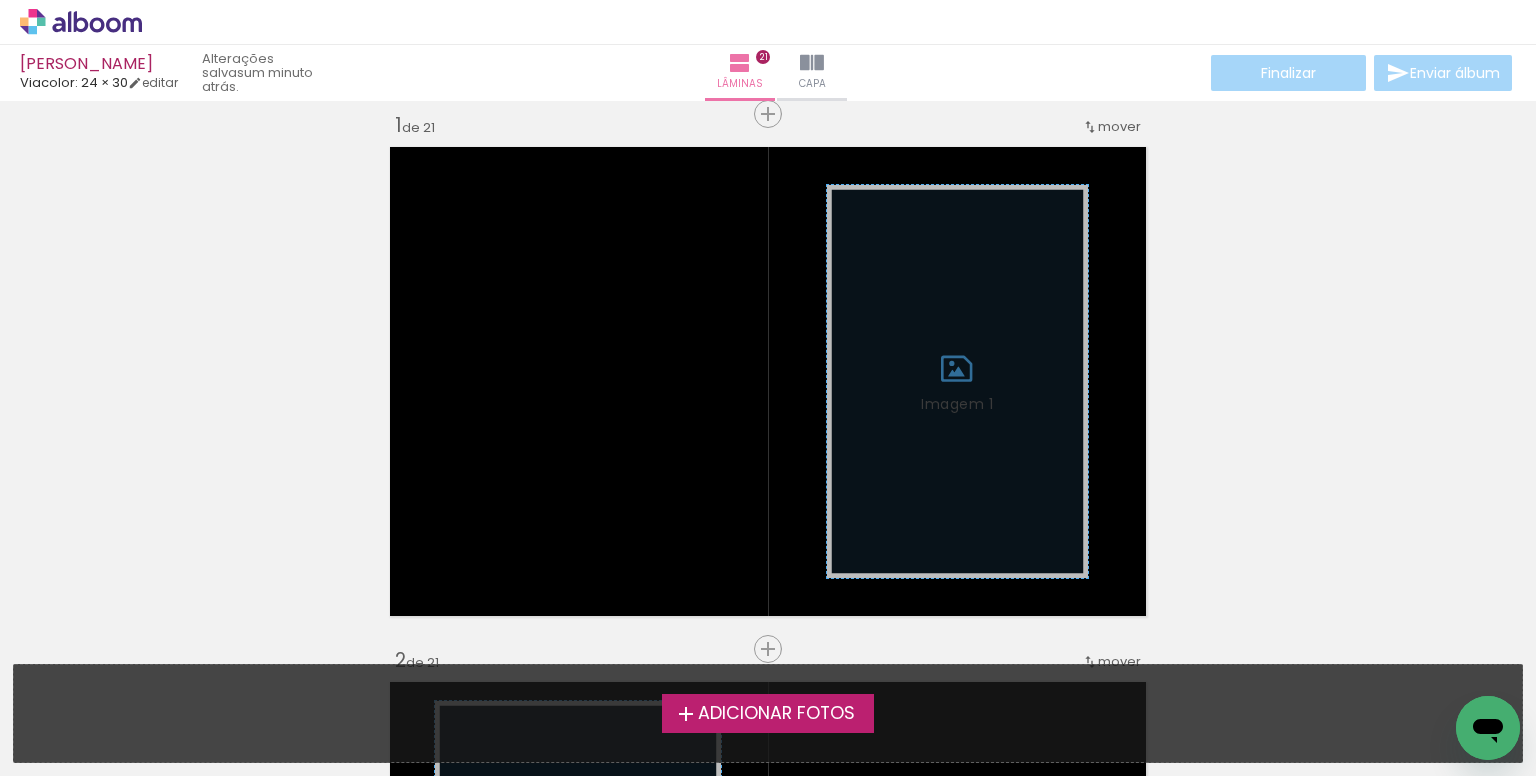 scroll, scrollTop: 0, scrollLeft: 0, axis: both 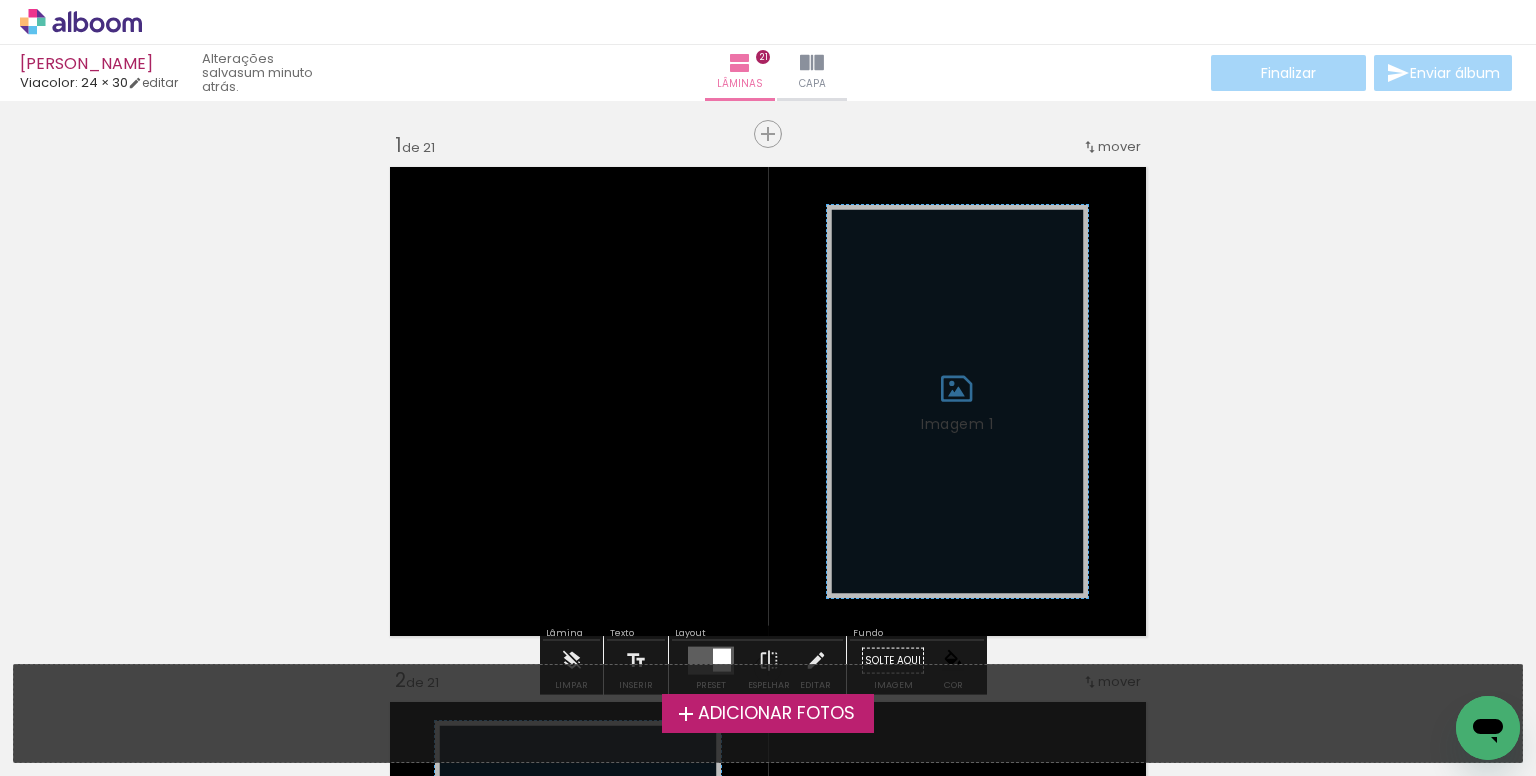 click on "Adicionar Fotos" at bounding box center [768, 713] 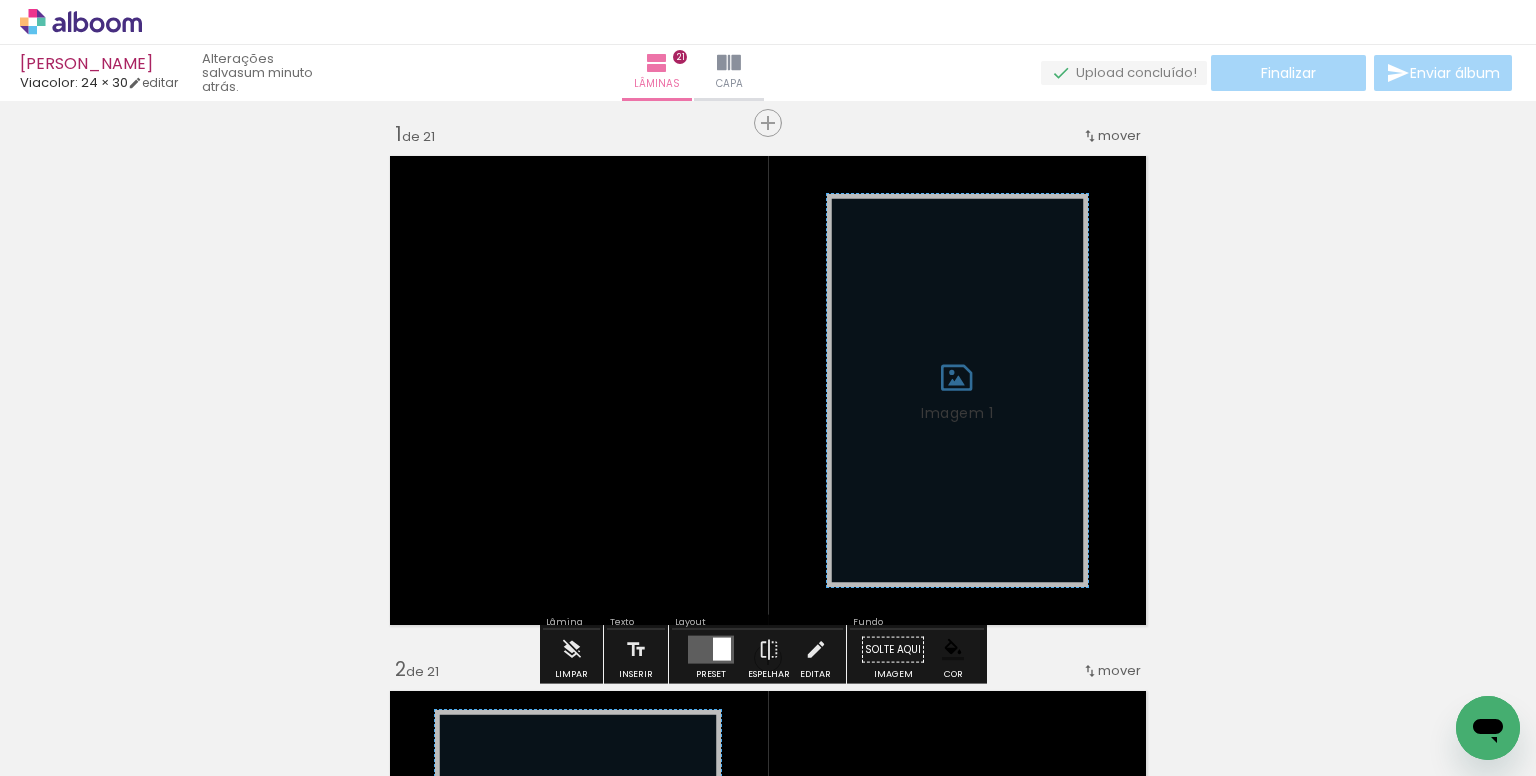 scroll, scrollTop: 25, scrollLeft: 0, axis: vertical 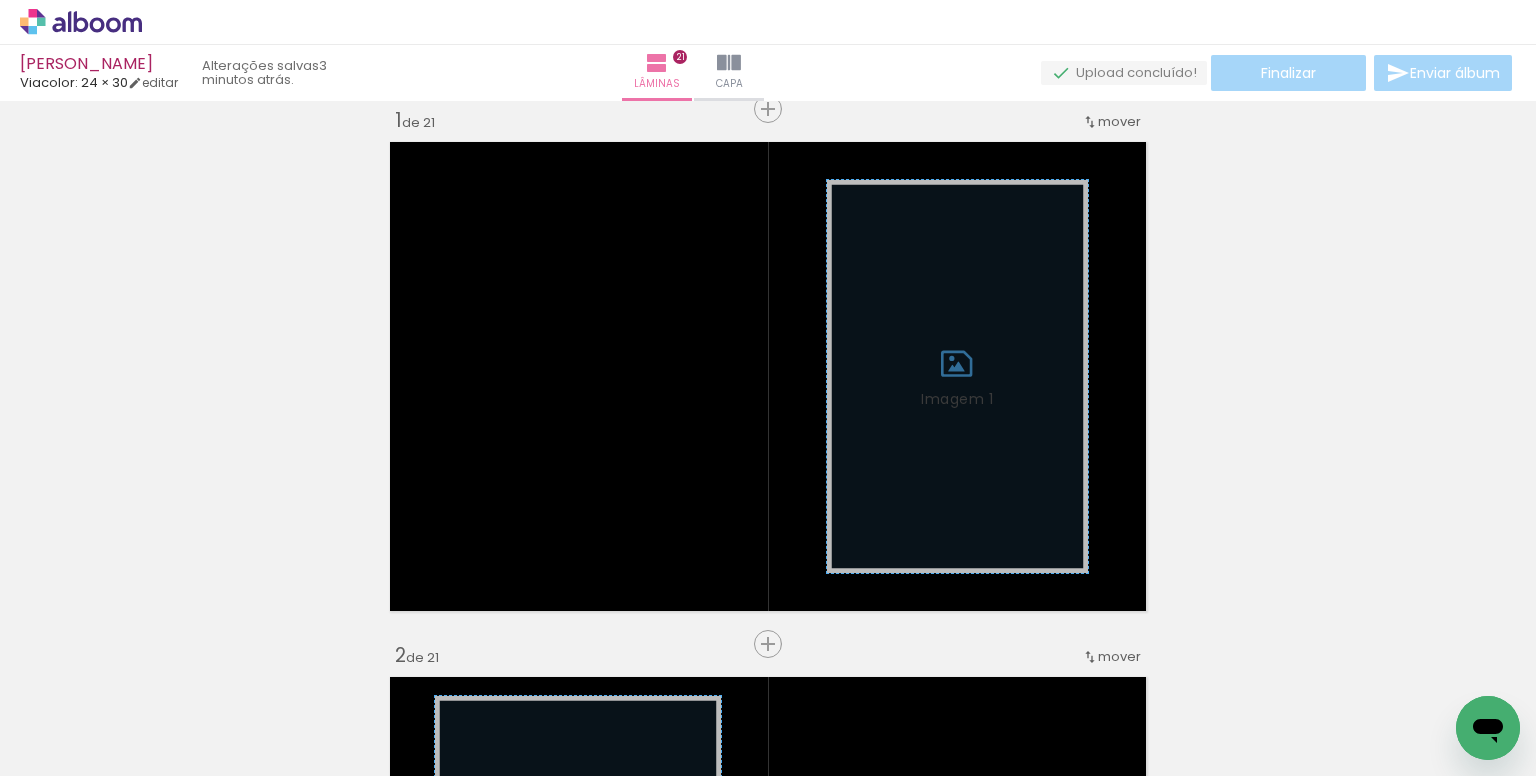 click on "Inserir lâmina Imagem 1 1  de 21  Inserir lâmina Imagem 1 Imagem 2 Imagem 3 Imagem 4 Imagem 5 2  de 21  Inserir lâmina Imagem 1 Imagem 2 Imagem 3 Imagem 4 Imagem 5 3  de 21  Inserir lâmina Imagem 1 Imagem 2 Imagem 3 Imagem 4 Imagem 5 Imagem 6 Imagem 7 4  de 21  Inserir lâmina Imagem 1 Imagem 2 Imagem 3 Imagem 4 Imagem 5 Imagem 6 Imagem 7 5  de 21  Inserir lâmina Imagem 1 Imagem 2 Imagem 3 Imagem 4 Imagem 5 6  de 21  Inserir lâmina Imagem 1 Imagem 2 Imagem 3 Imagem 4 7  de 21  Inserir lâmina Imagem 1 Imagem 2 Imagem 3 Imagem 4 Imagem 5 8  de 21  Inserir lâmina Imagem 1 Imagem 2 Imagem 3 Imagem 4 Imagem 5 Imagem 6 9  de 21  Inserir lâmina Imagem 1 Imagem 2 Imagem 3 Imagem 4 Imagem 5 Imagem 6 Imagem 7 10  de 21  Inserir lâmina Imagem 1 Imagem 2 Imagem 3 Imagem 4 Imagem 5 Imagem 6 Imagem 7 11  de 21  Inserir lâmina Imagem 1 Imagem 2 Imagem 3 Imagem 4 Imagem 5 12  de 21  Inserir lâmina Imagem 1 Imagem 2 Imagem 3 Imagem 4 Imagem 5 13  de 21  Inserir lâmina Imagem 1 Imagem 2 Imagem 3 14" at bounding box center (768, 5968) 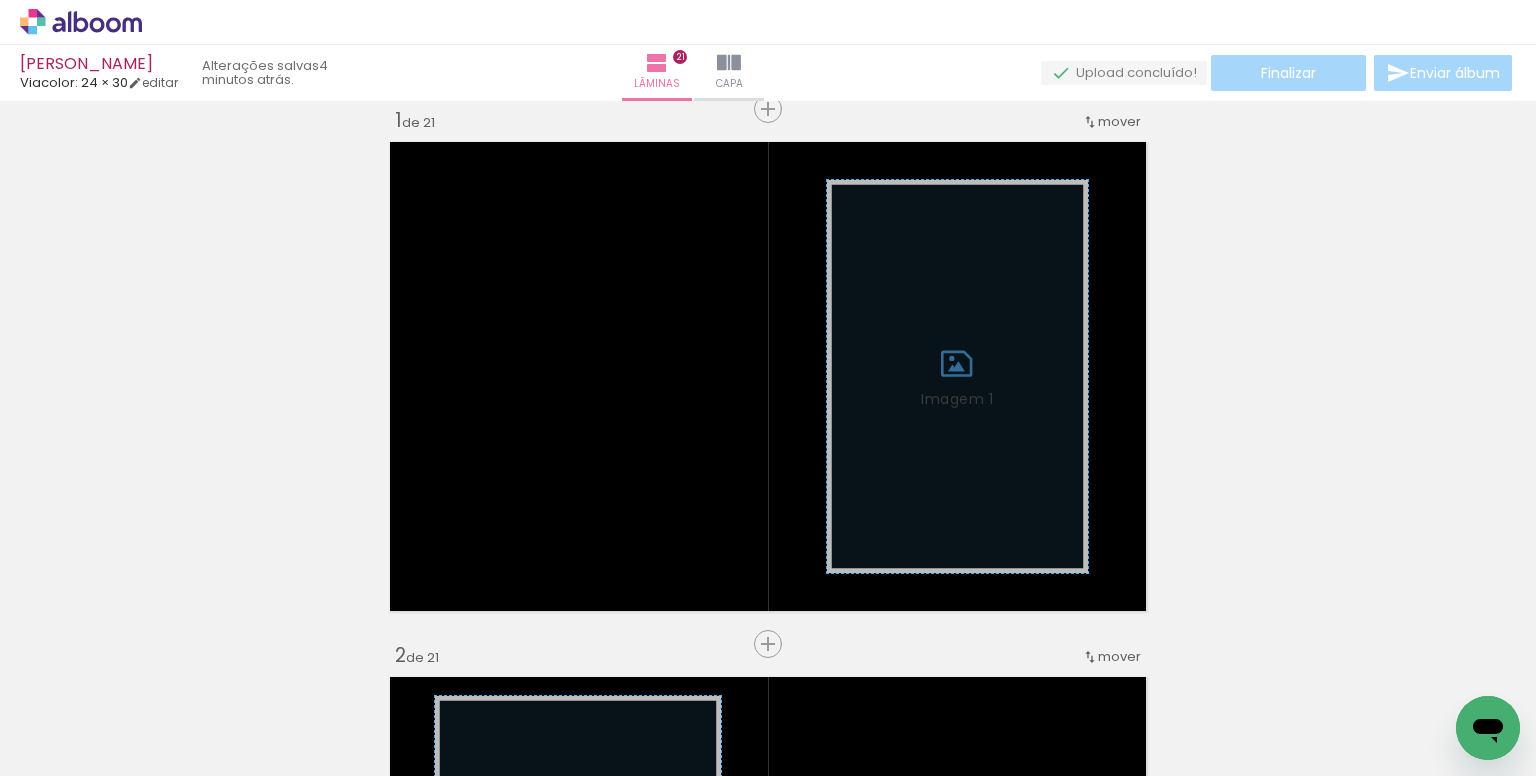 scroll, scrollTop: 0, scrollLeft: 5916, axis: horizontal 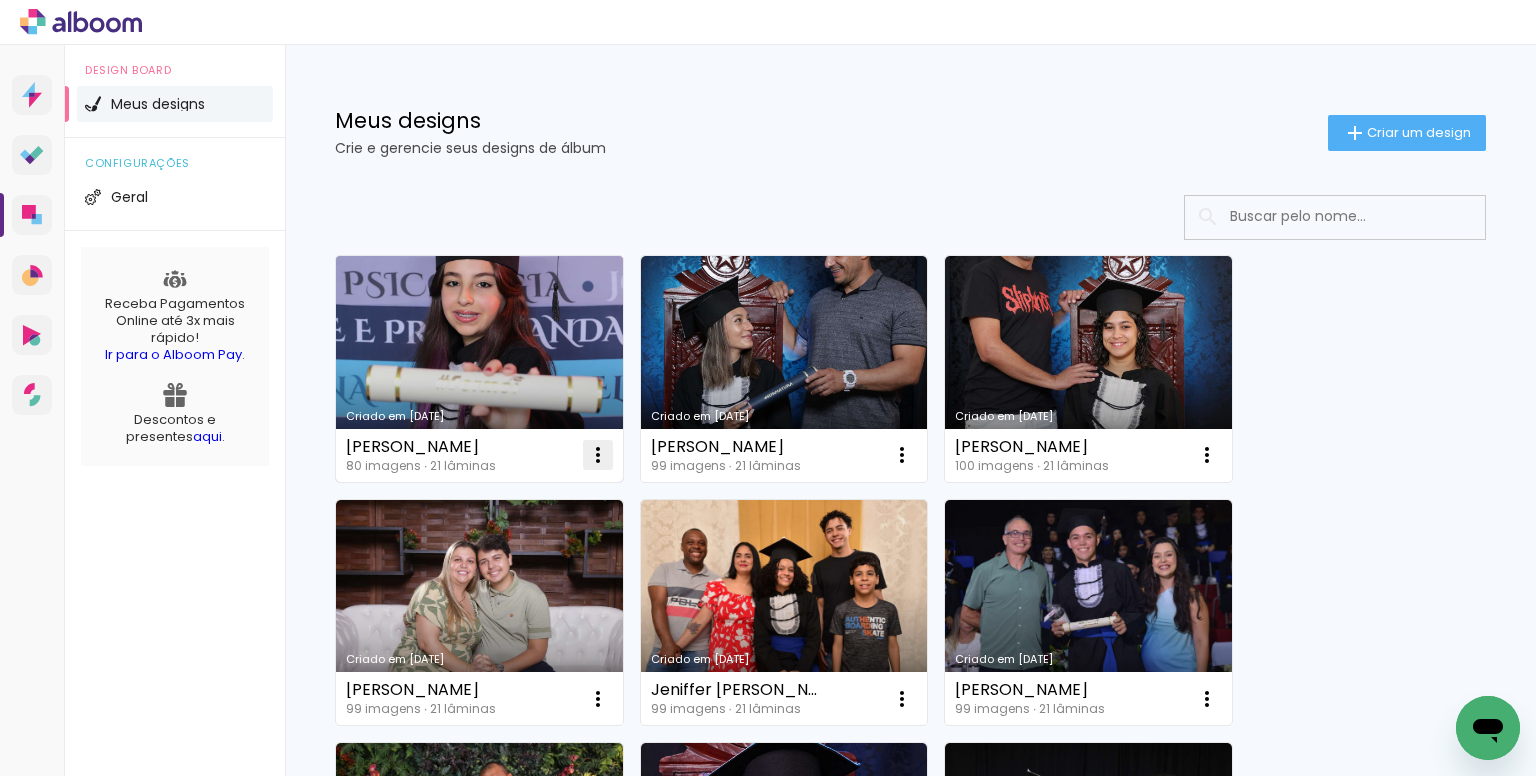 click at bounding box center [598, 455] 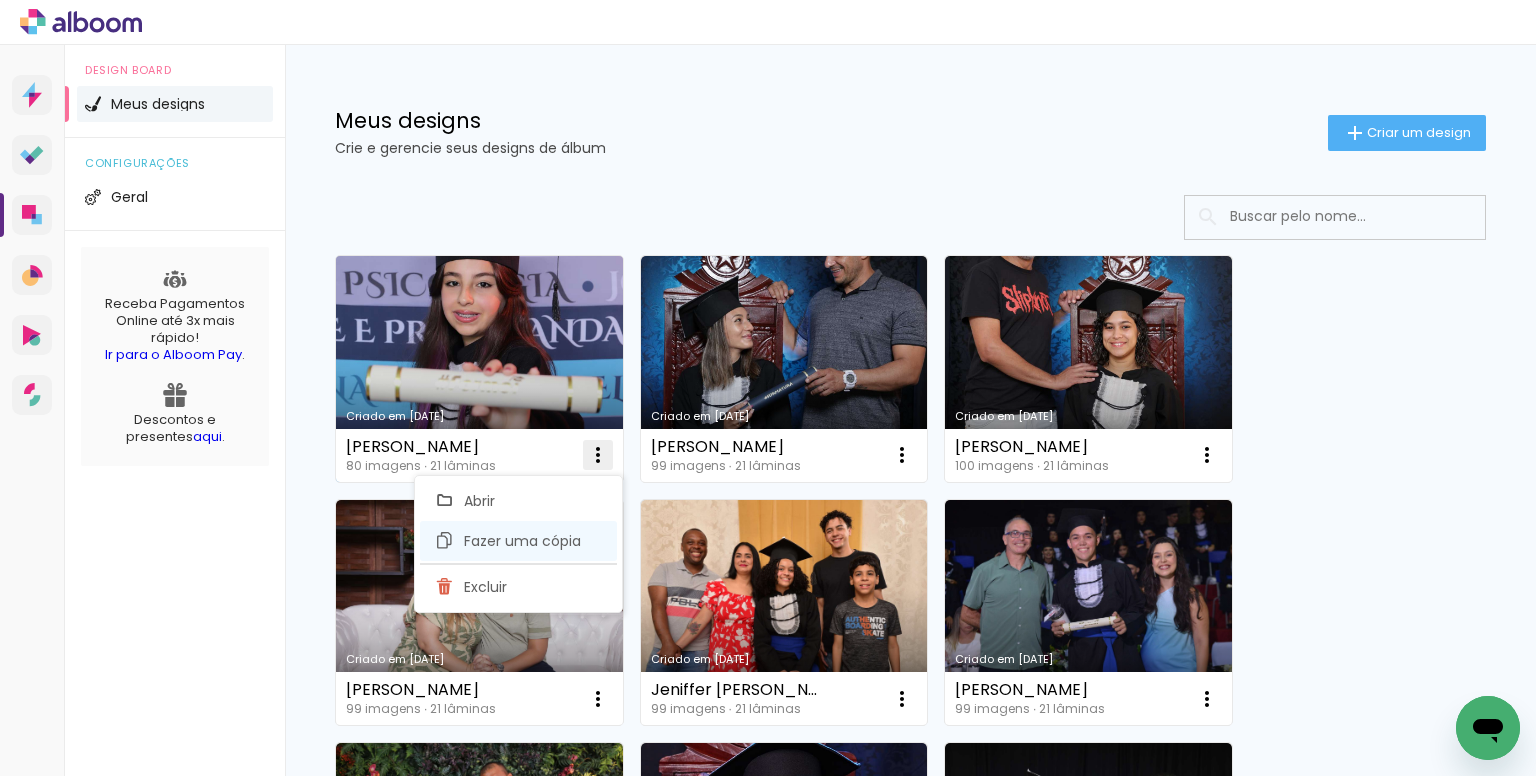 click on "Fazer uma cópia" 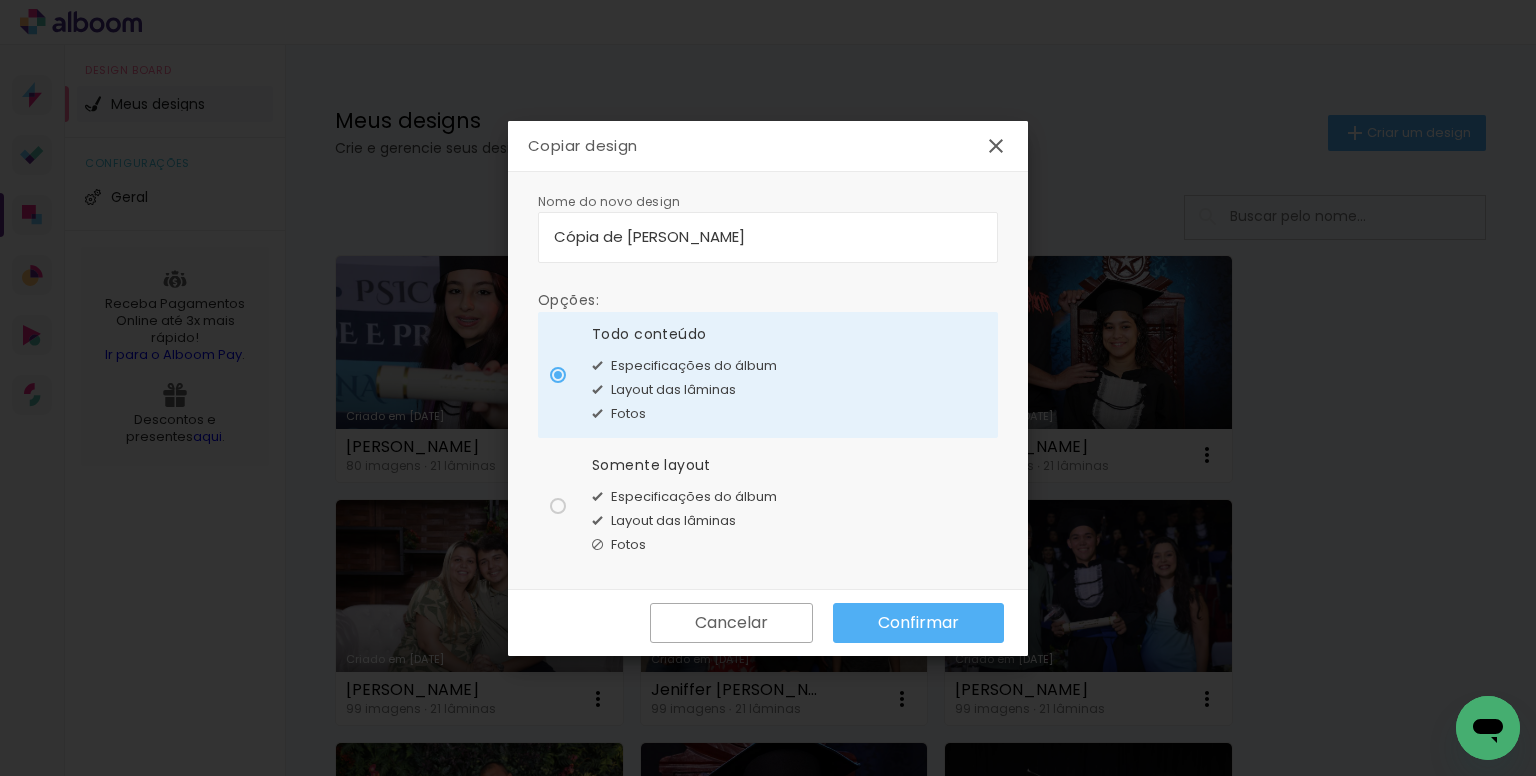 drag, startPoint x: 899, startPoint y: 237, endPoint x: 516, endPoint y: 261, distance: 383.75122 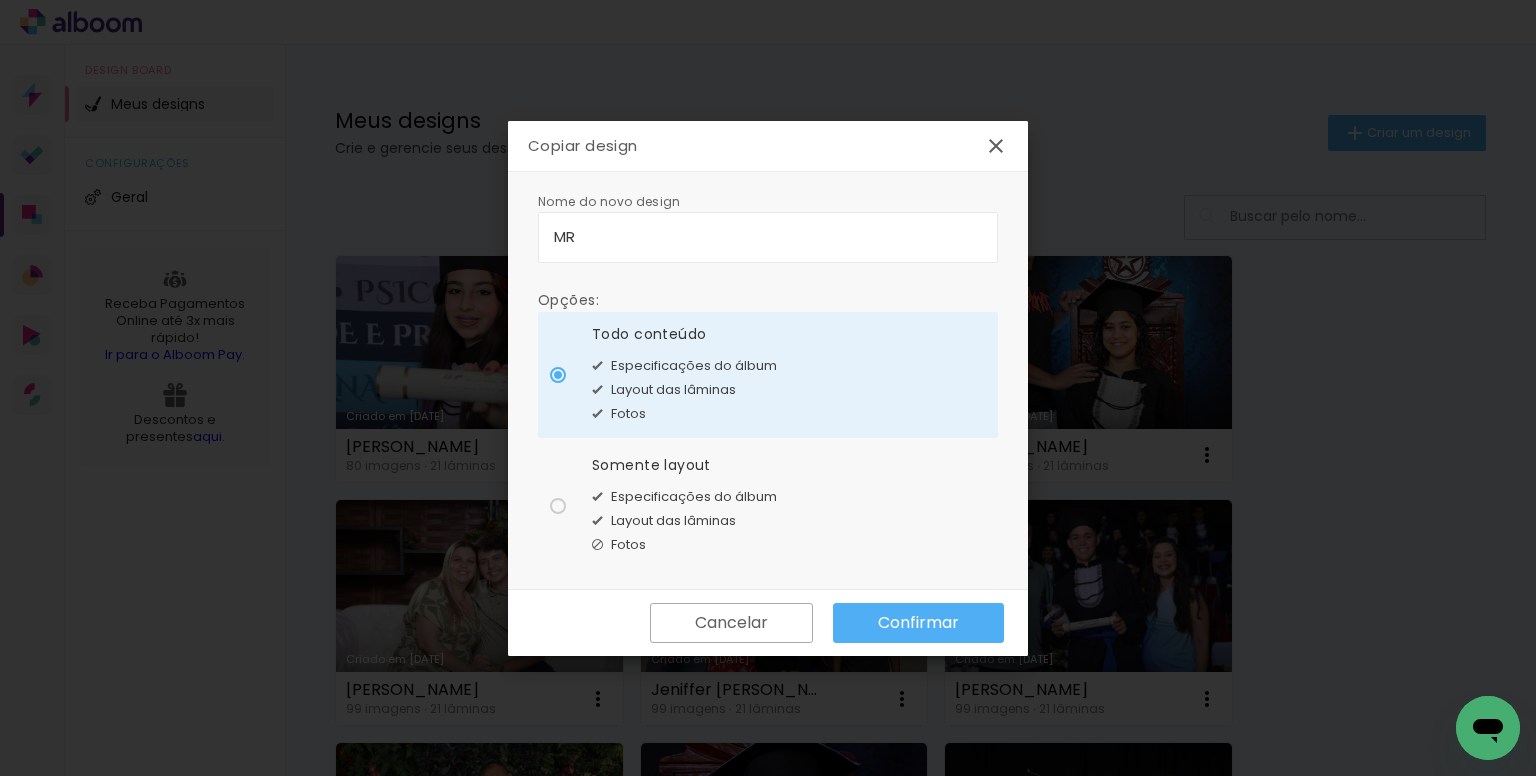 type on "M" 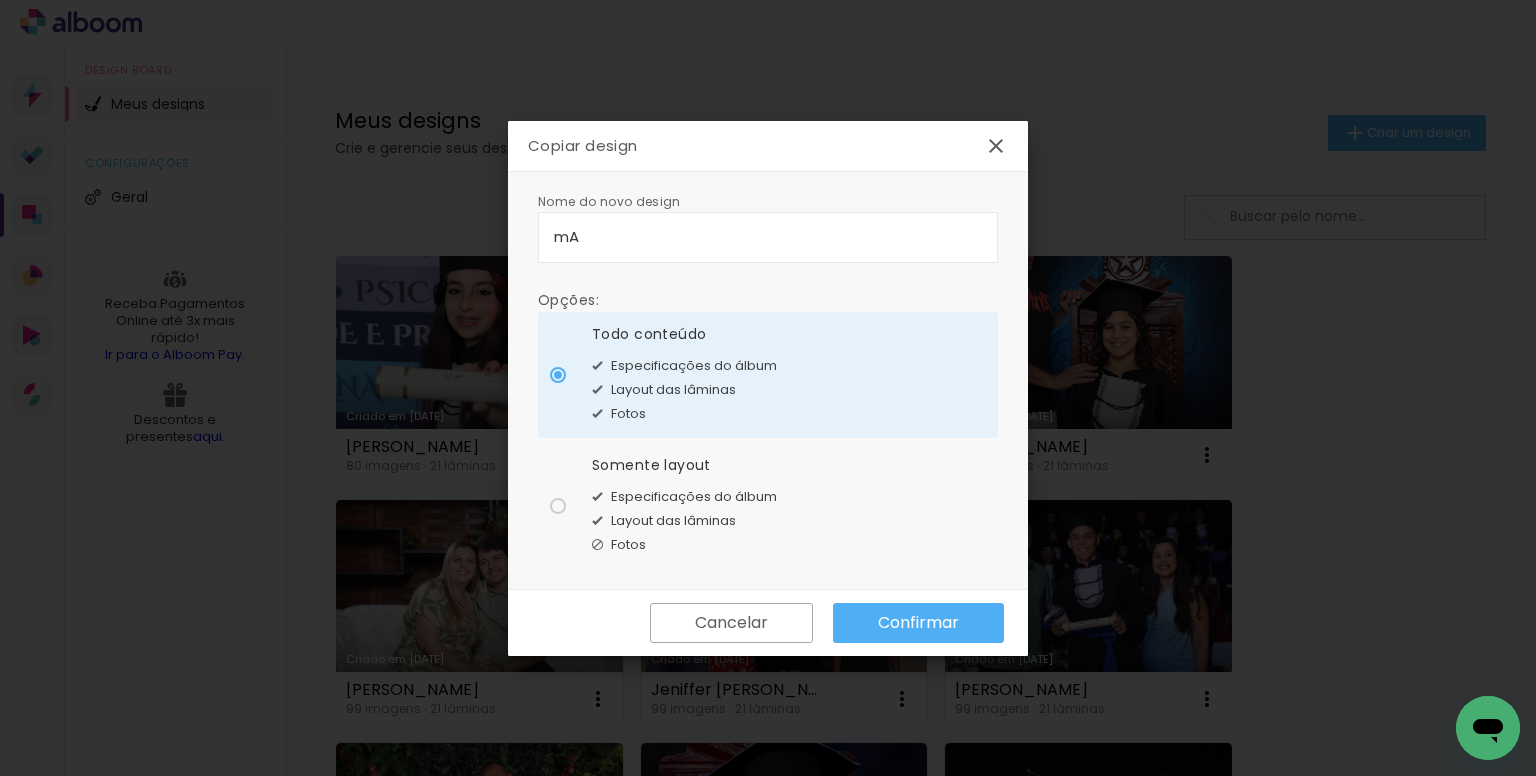 type on "m" 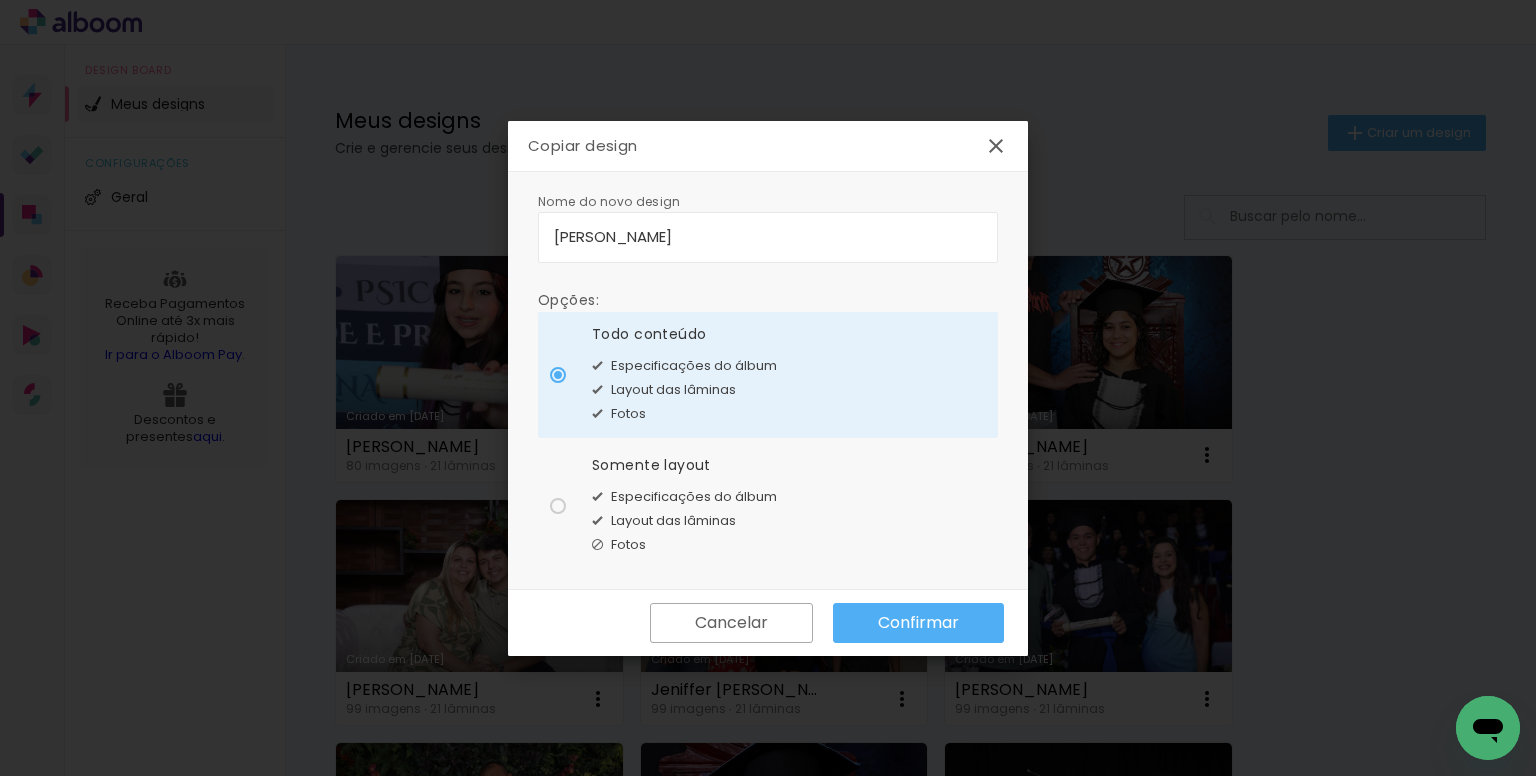 type on "[PERSON_NAME]" 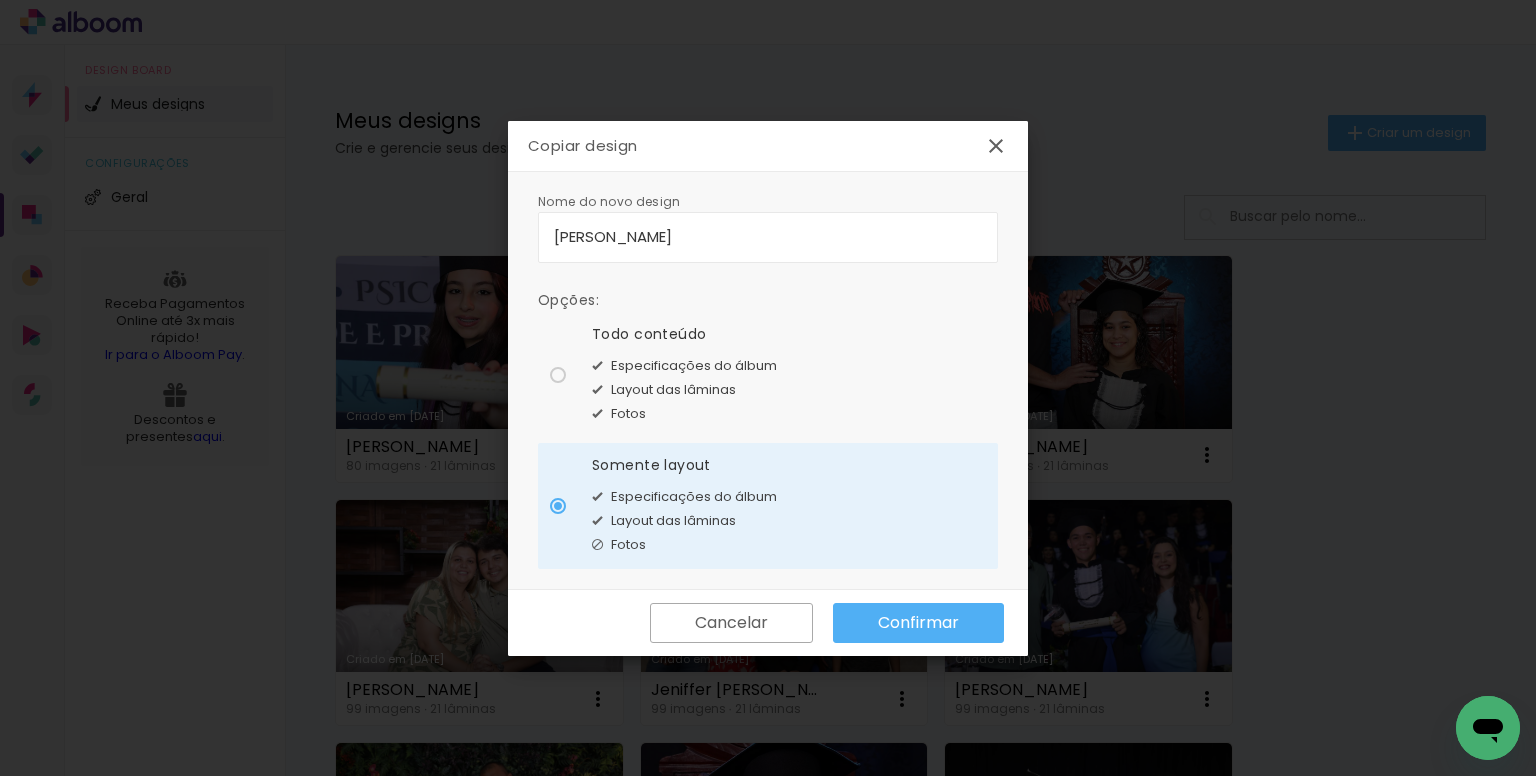 click on "Confirmar" at bounding box center (0, 0) 